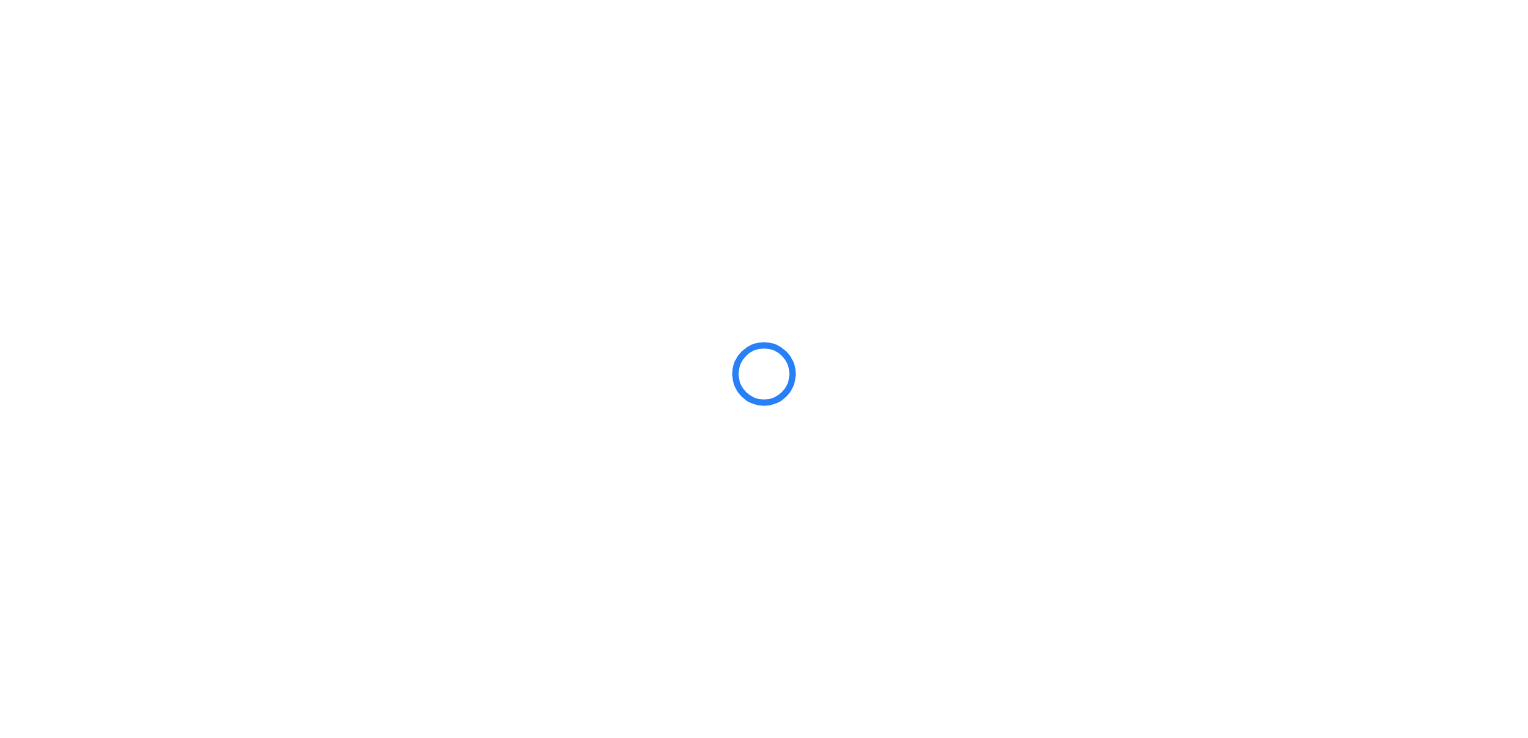 scroll, scrollTop: 0, scrollLeft: 0, axis: both 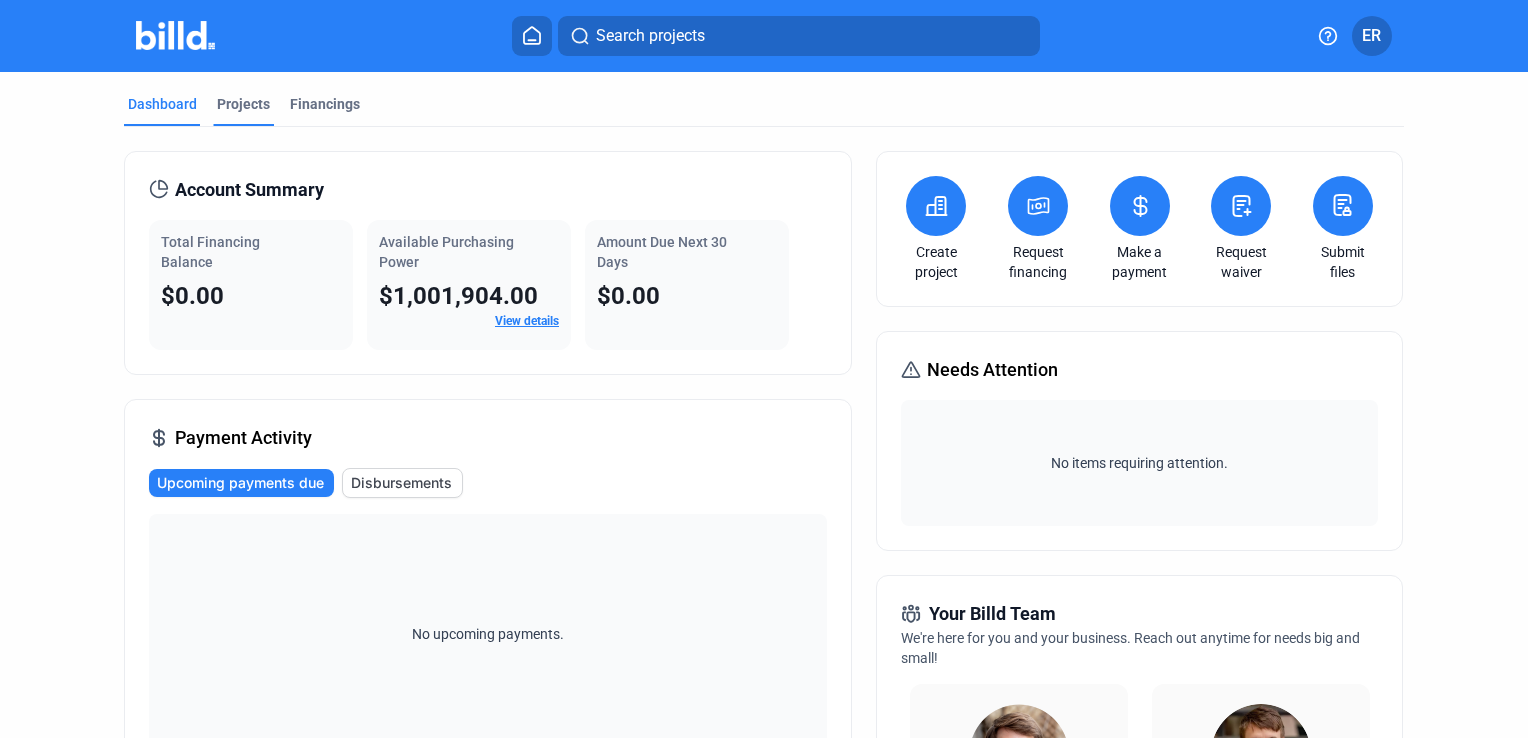 click on "Projects" at bounding box center [243, 104] 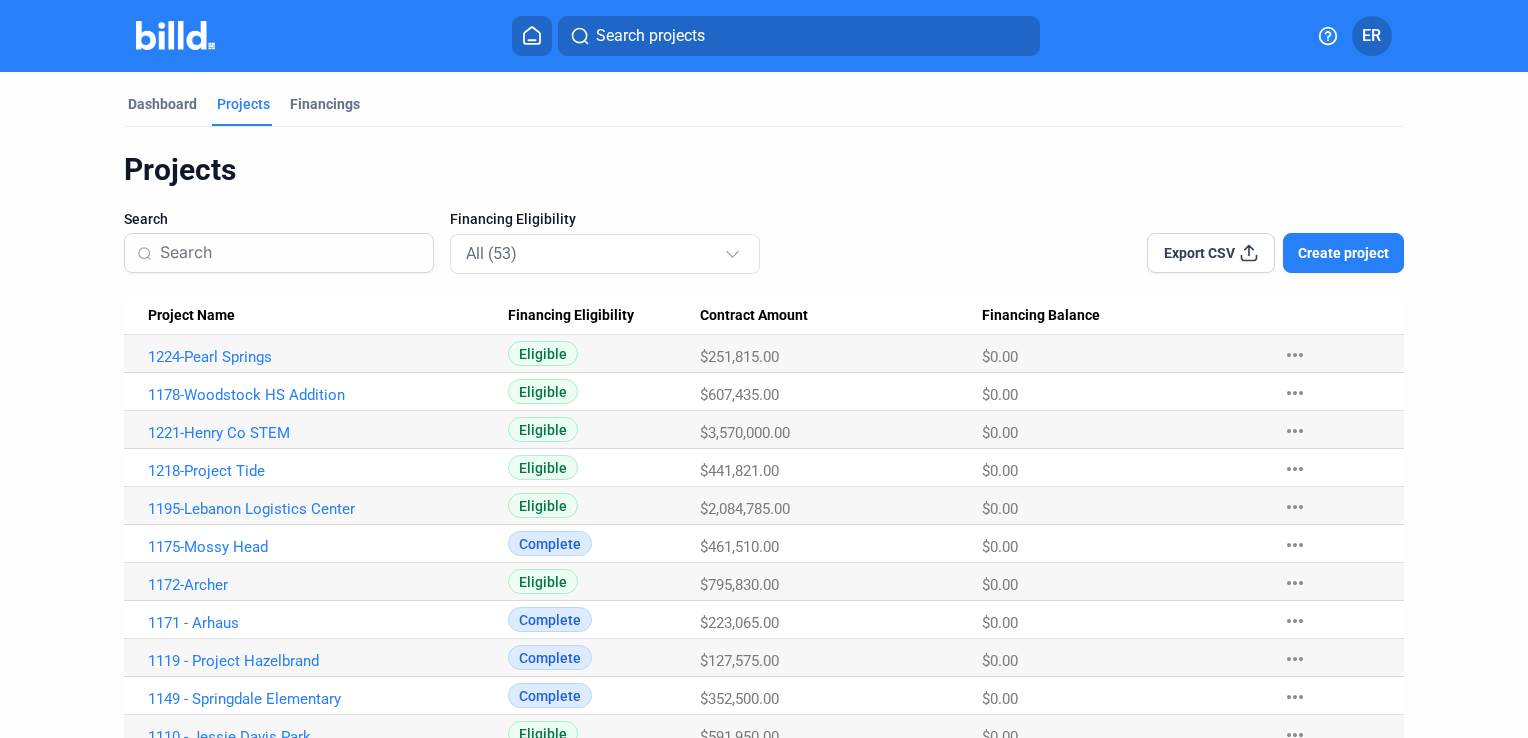 click on "Create project" at bounding box center [1343, 253] 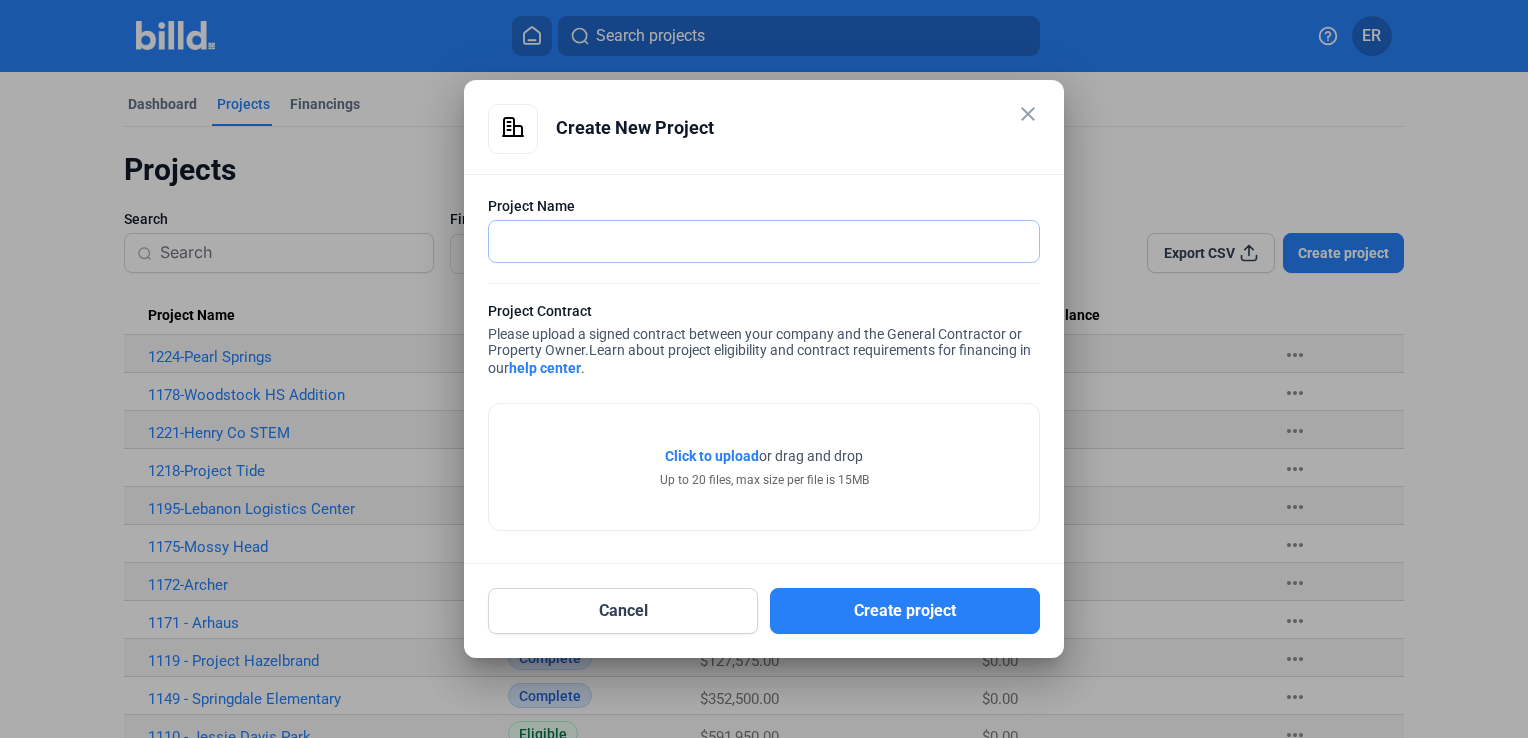 click at bounding box center (764, 241) 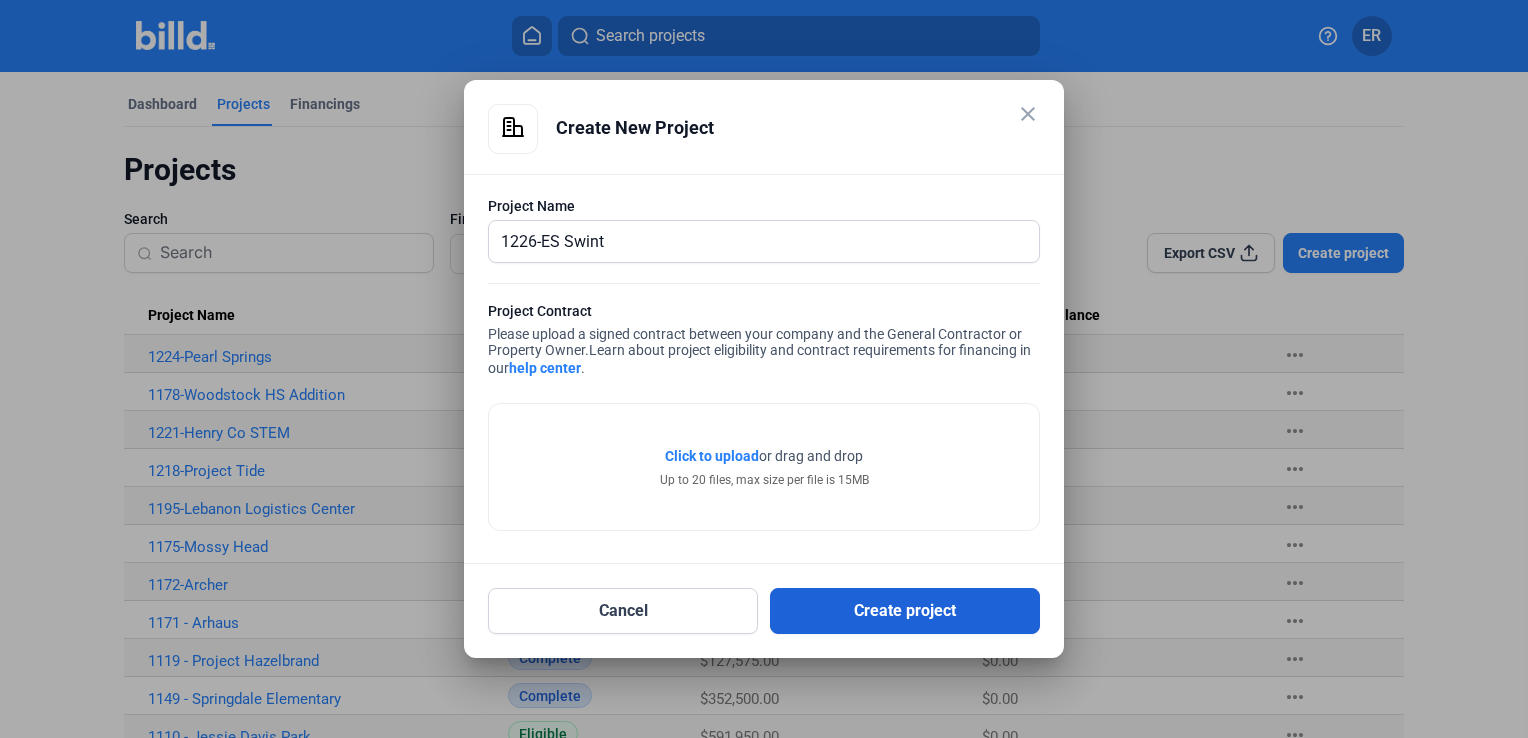 click on "Create project" at bounding box center (905, 611) 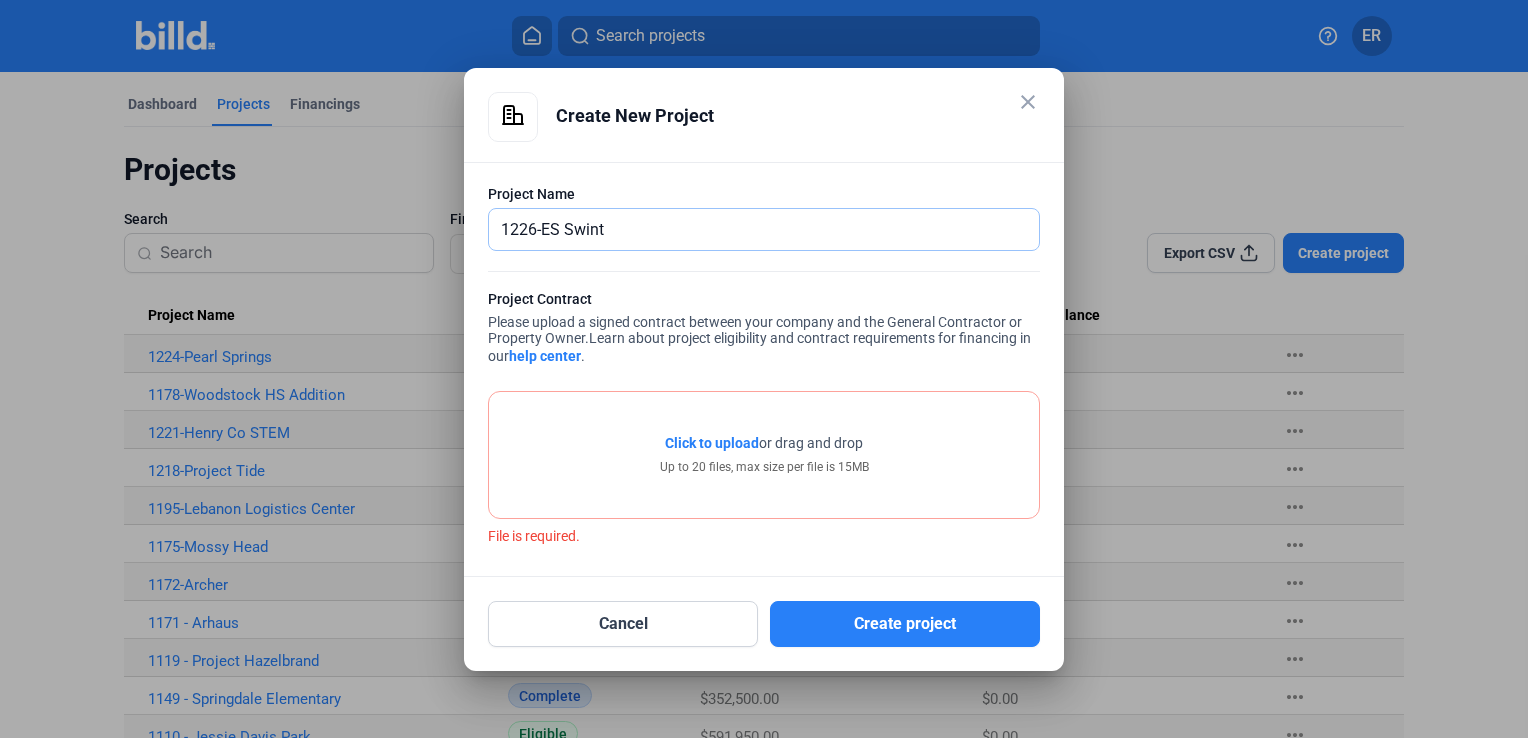 click on "1226-ES Swint" at bounding box center [764, 229] 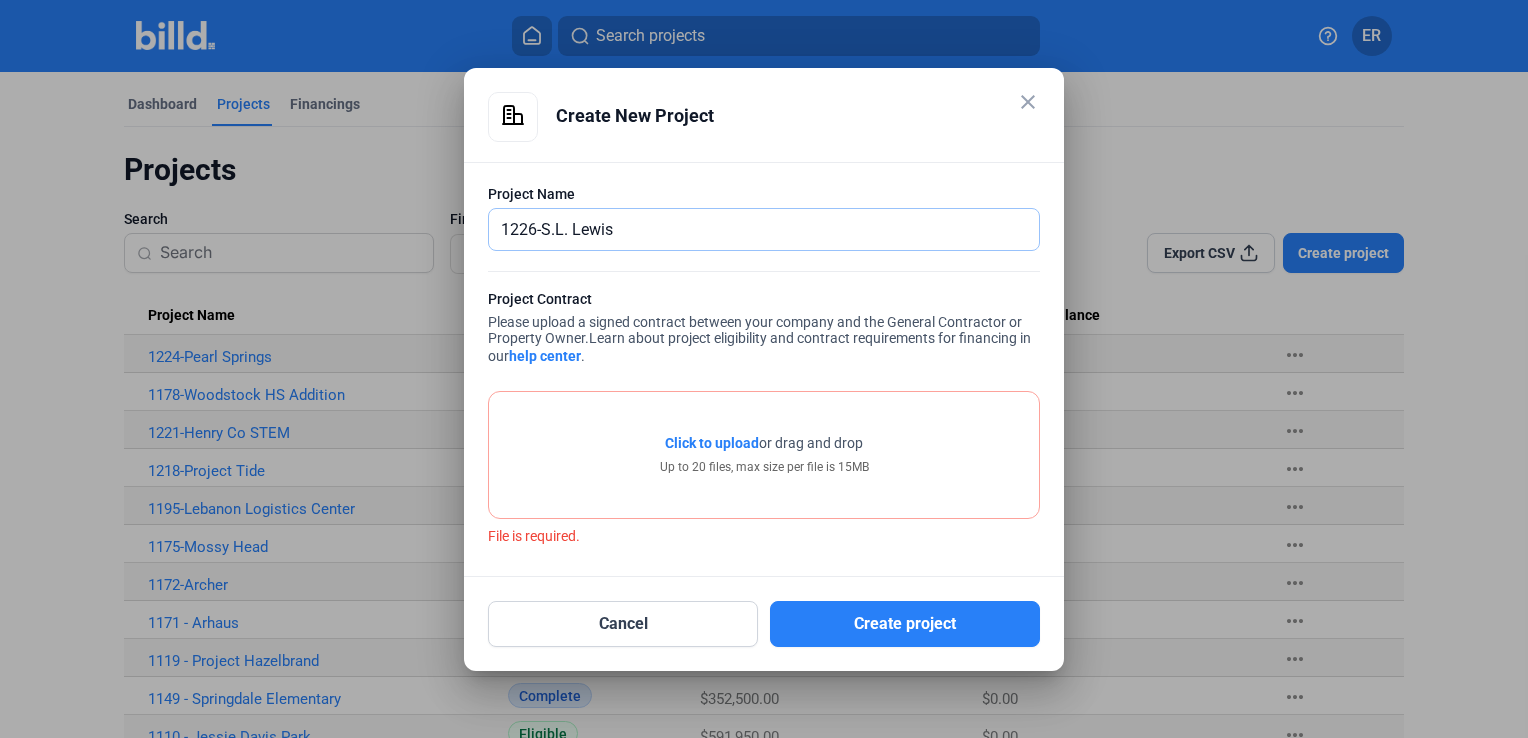 type on "1226-S.L. Lewis" 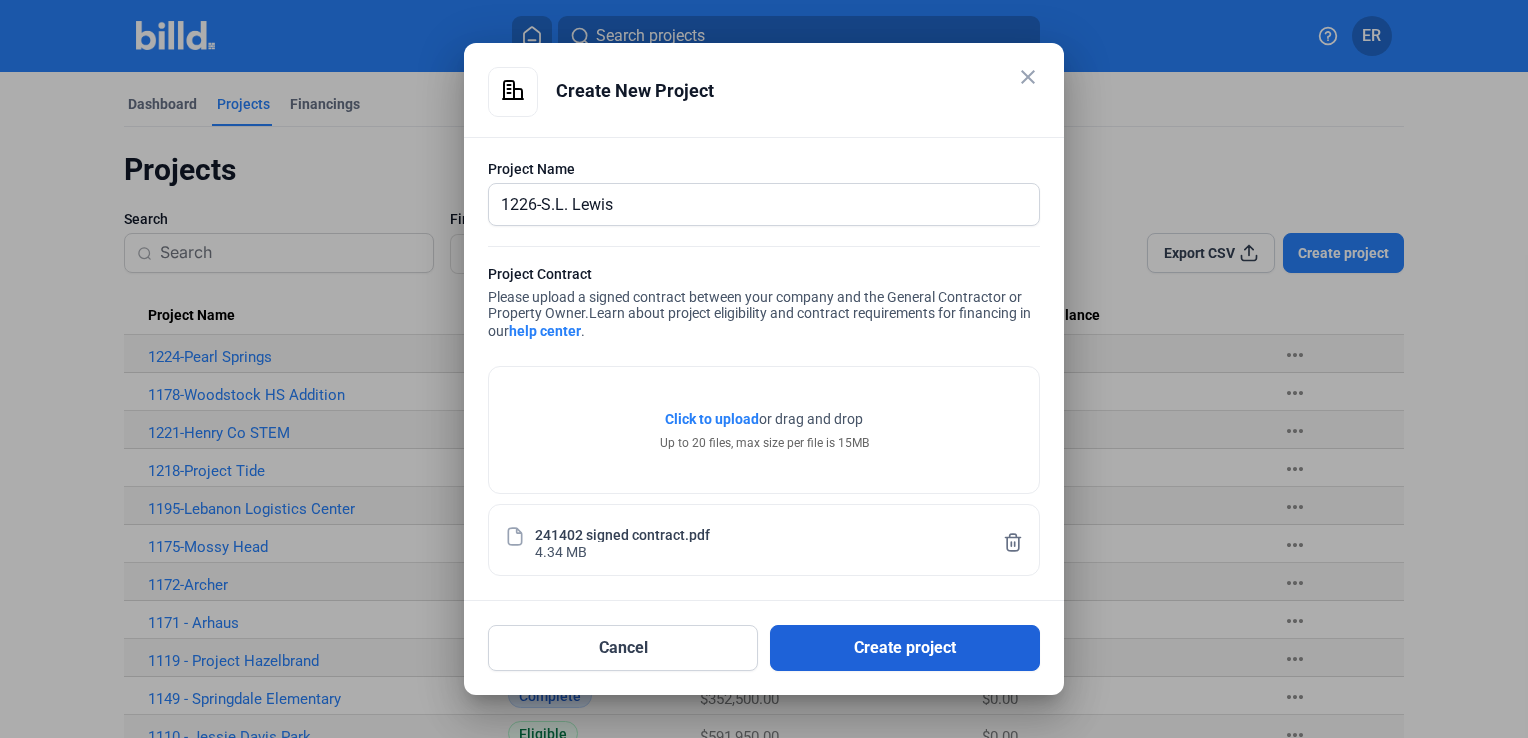 click on "Create project" at bounding box center (905, 648) 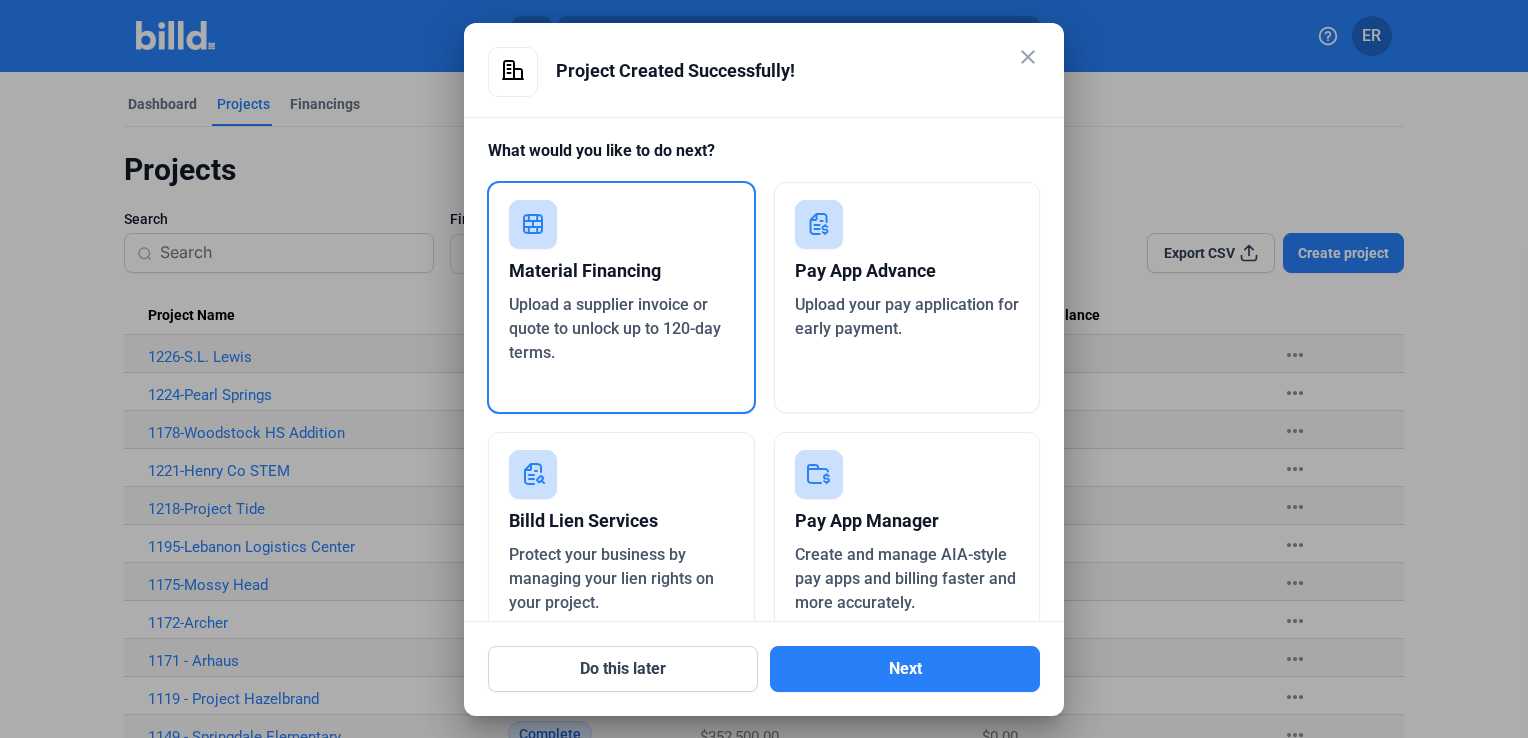 click on "Material Financing" at bounding box center (621, 271) 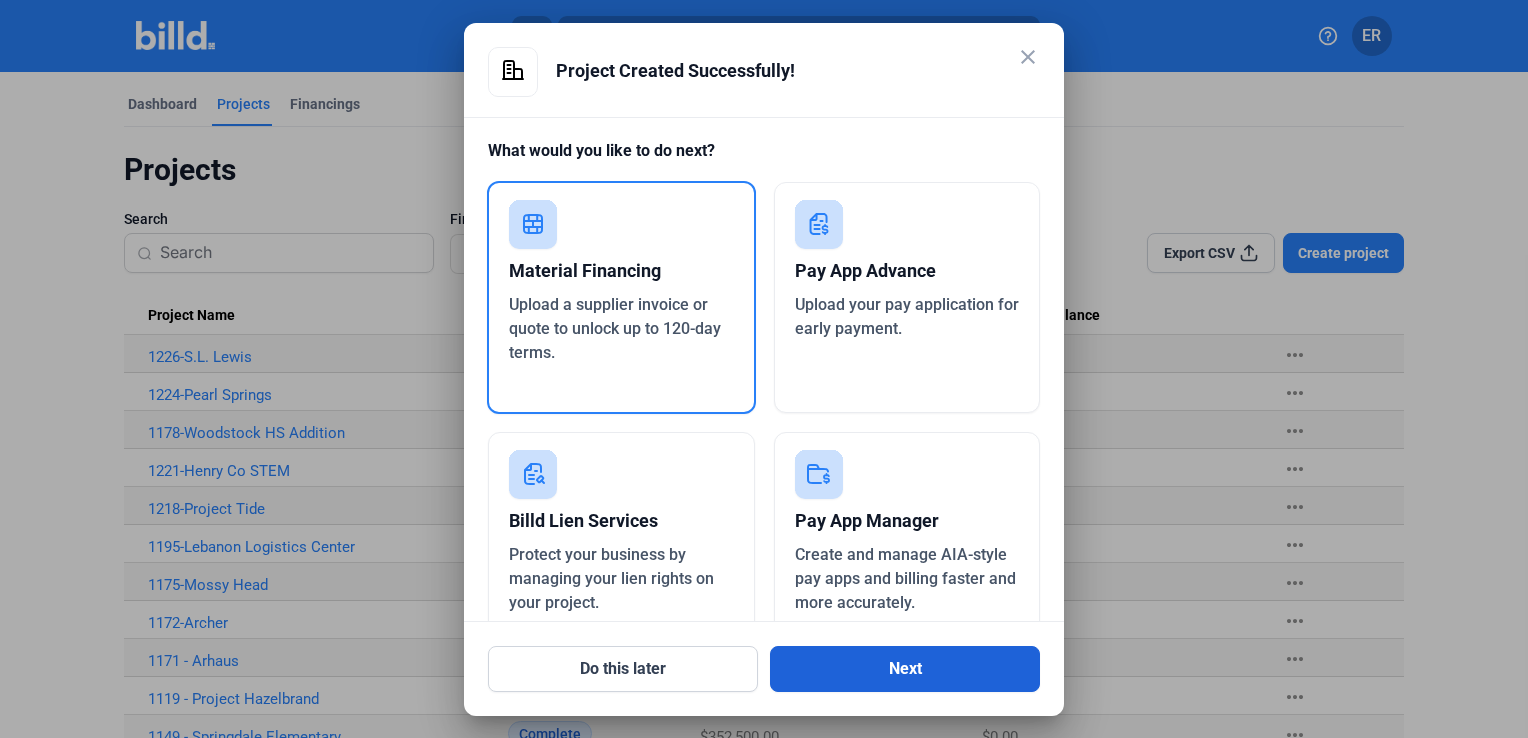 click on "Next" at bounding box center (905, 669) 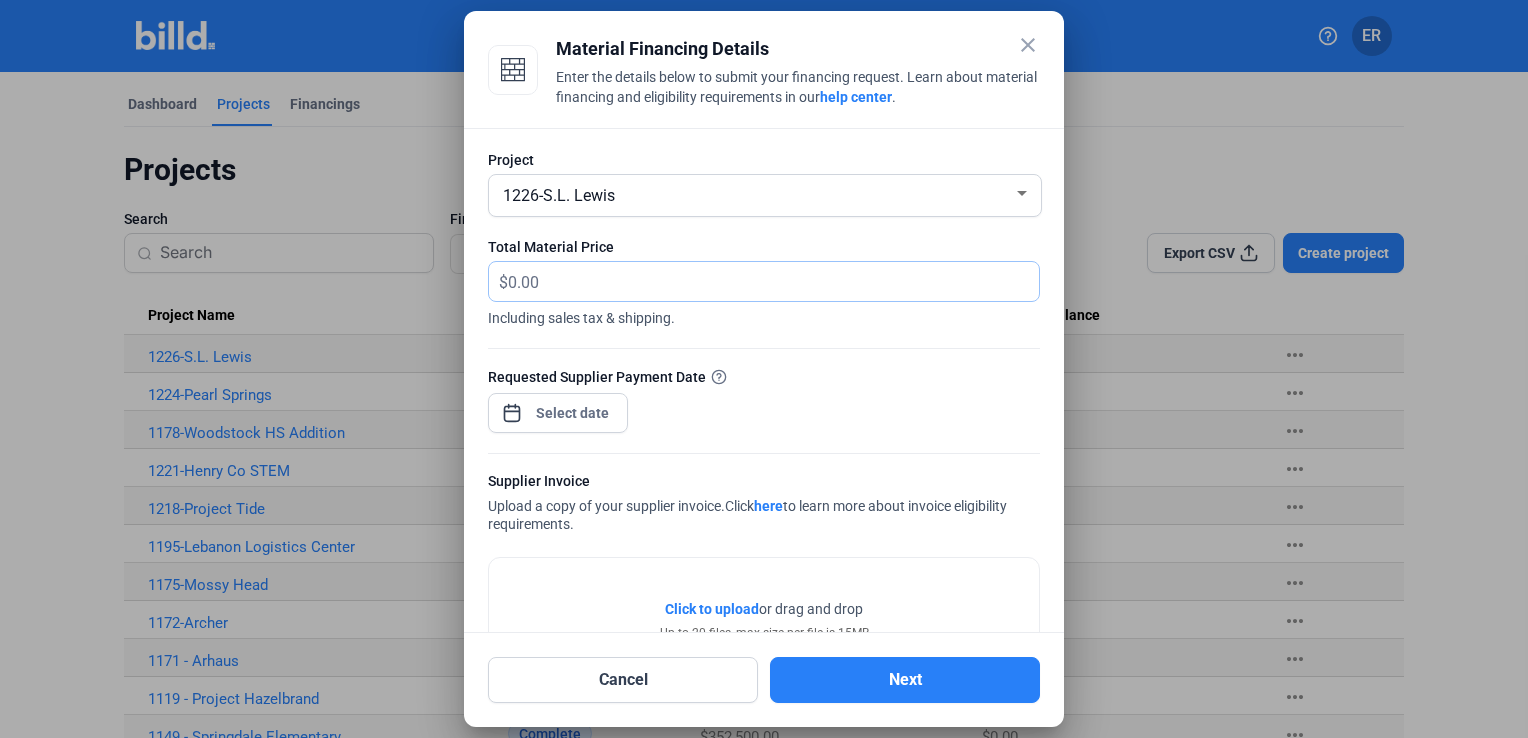 click at bounding box center [773, 281] 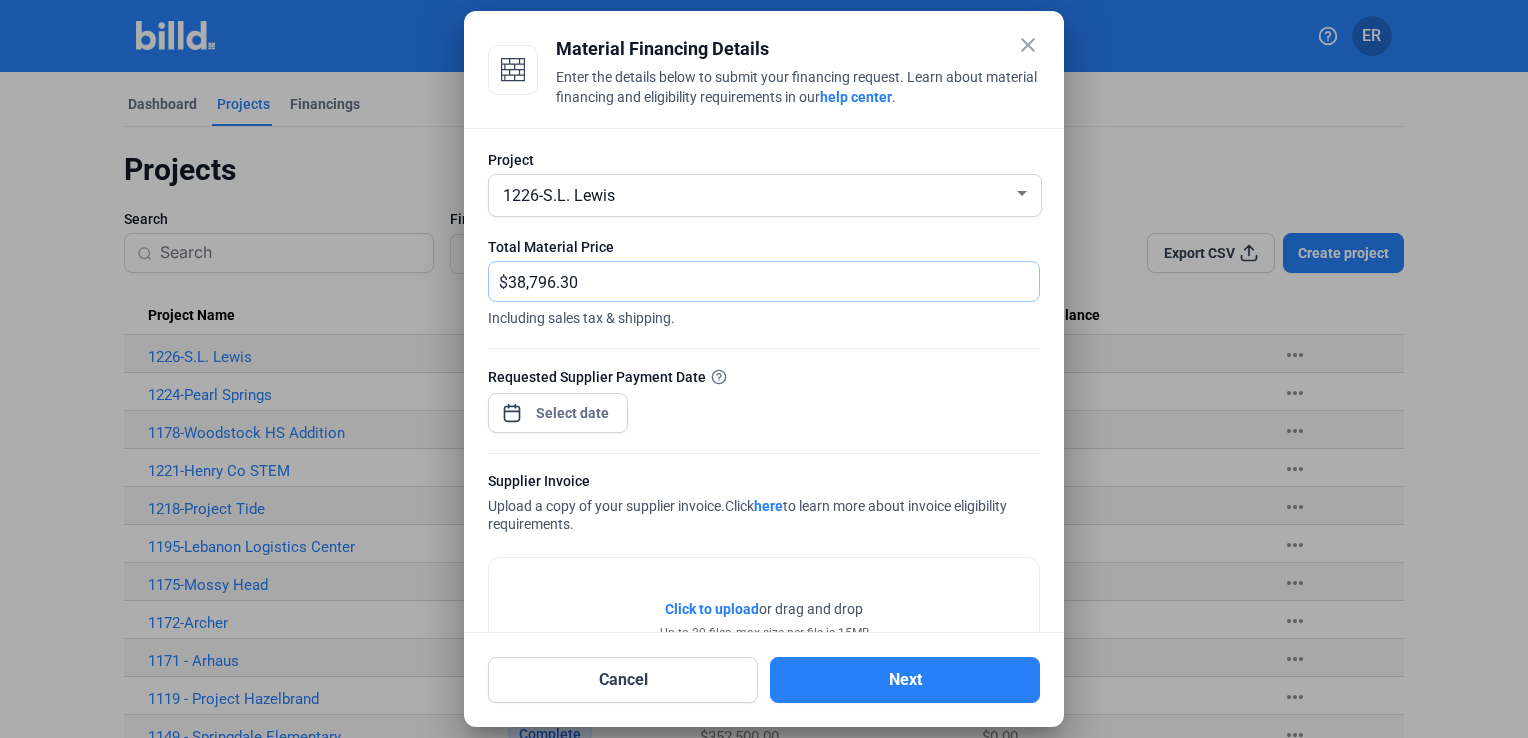 type on "38,796.30" 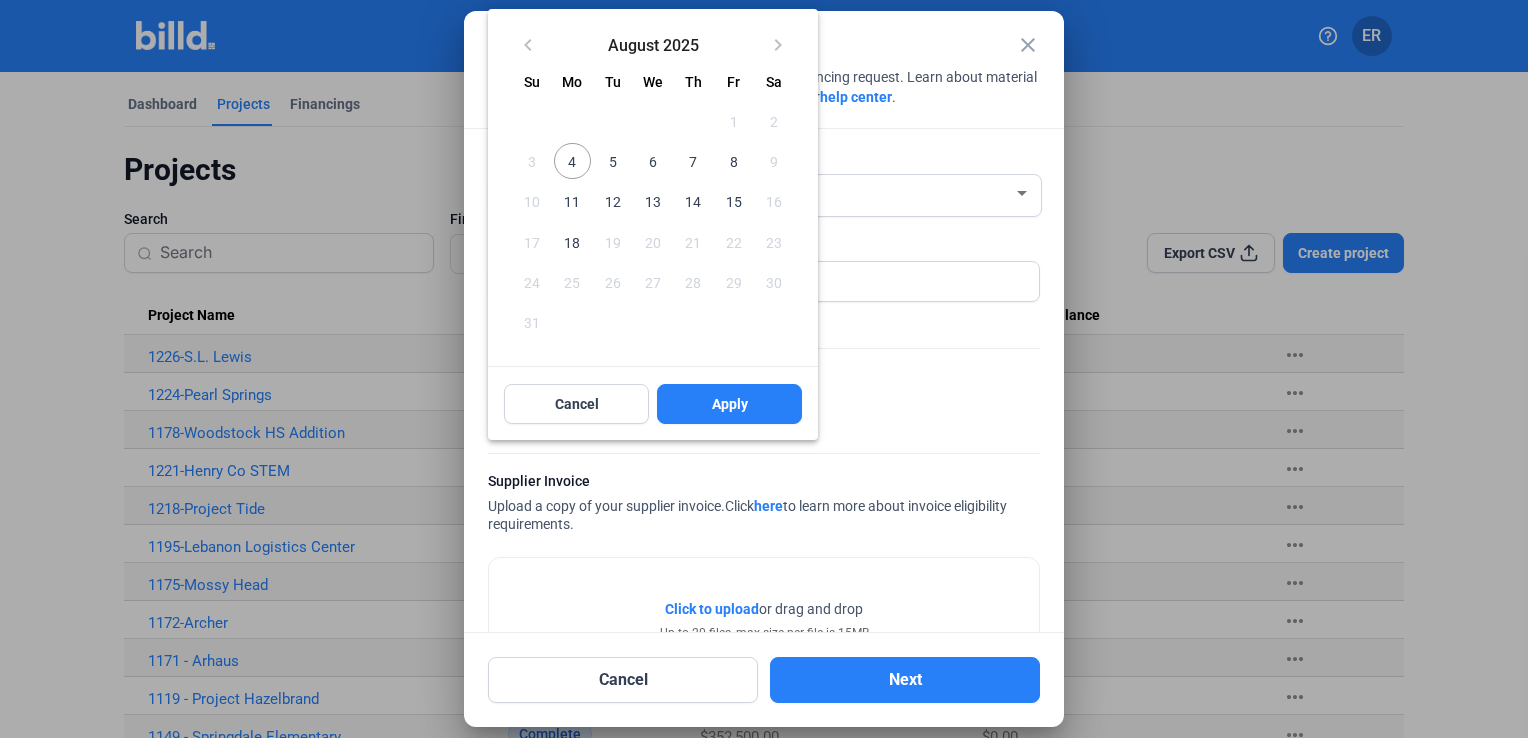 click on "close  Material Financing Details   Enter the details below to submit your financing request. Learn about material financing and eligibility requirements in our   help center .  Project  1226-S.L. Lewis  Total Material Price  $ 38,796.30 Including sales tax & shipping.  Requested Supplier Payment Date   Supplier Invoice   Upload a copy of your supplier invoice.   Click  here  to learn more about invoice eligibility requirements.  Click to upload  Tap to upload or drag and drop  Up to 20 files, max size per file is 15MB   Cancel   Apply  Close calendar" at bounding box center (764, 369) 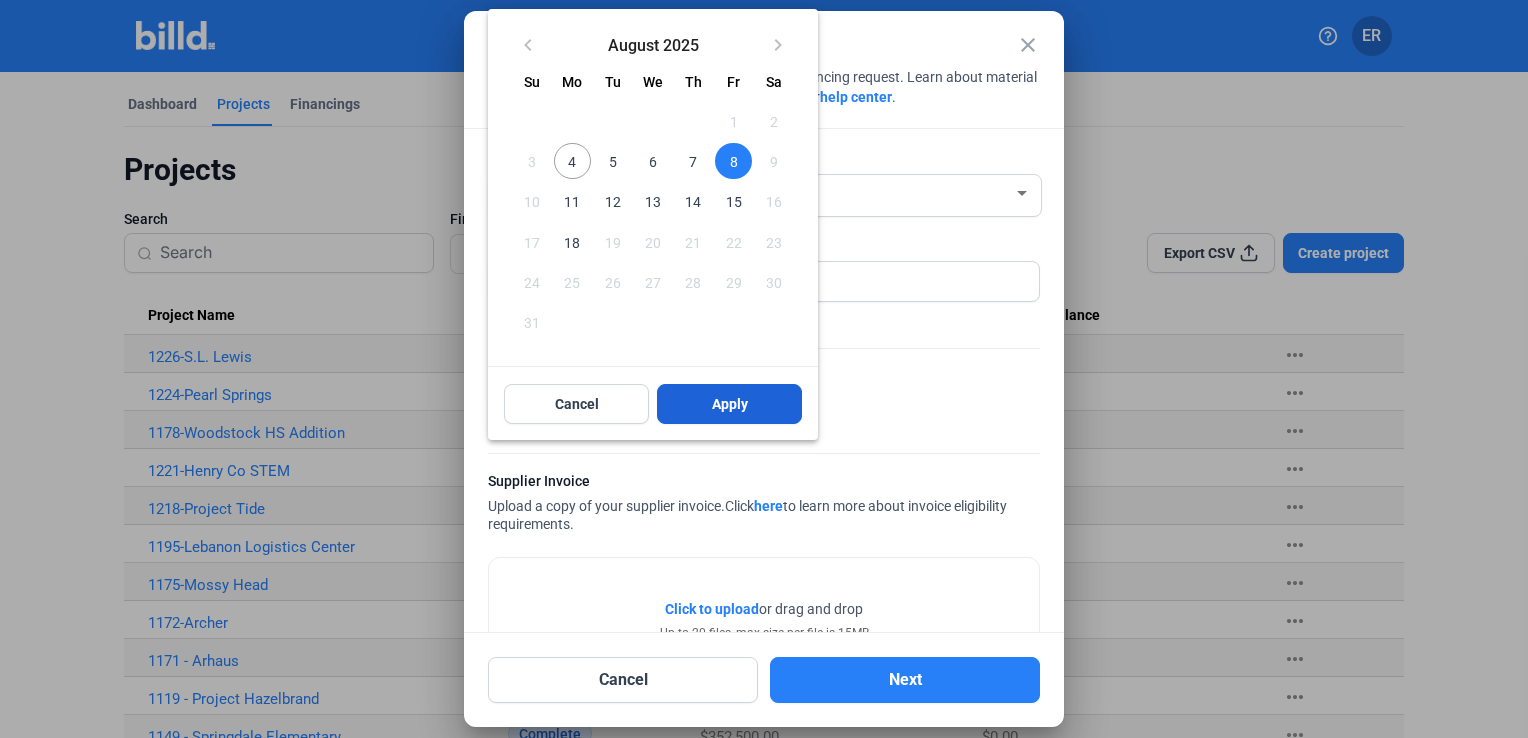 click on "Apply" at bounding box center [729, 404] 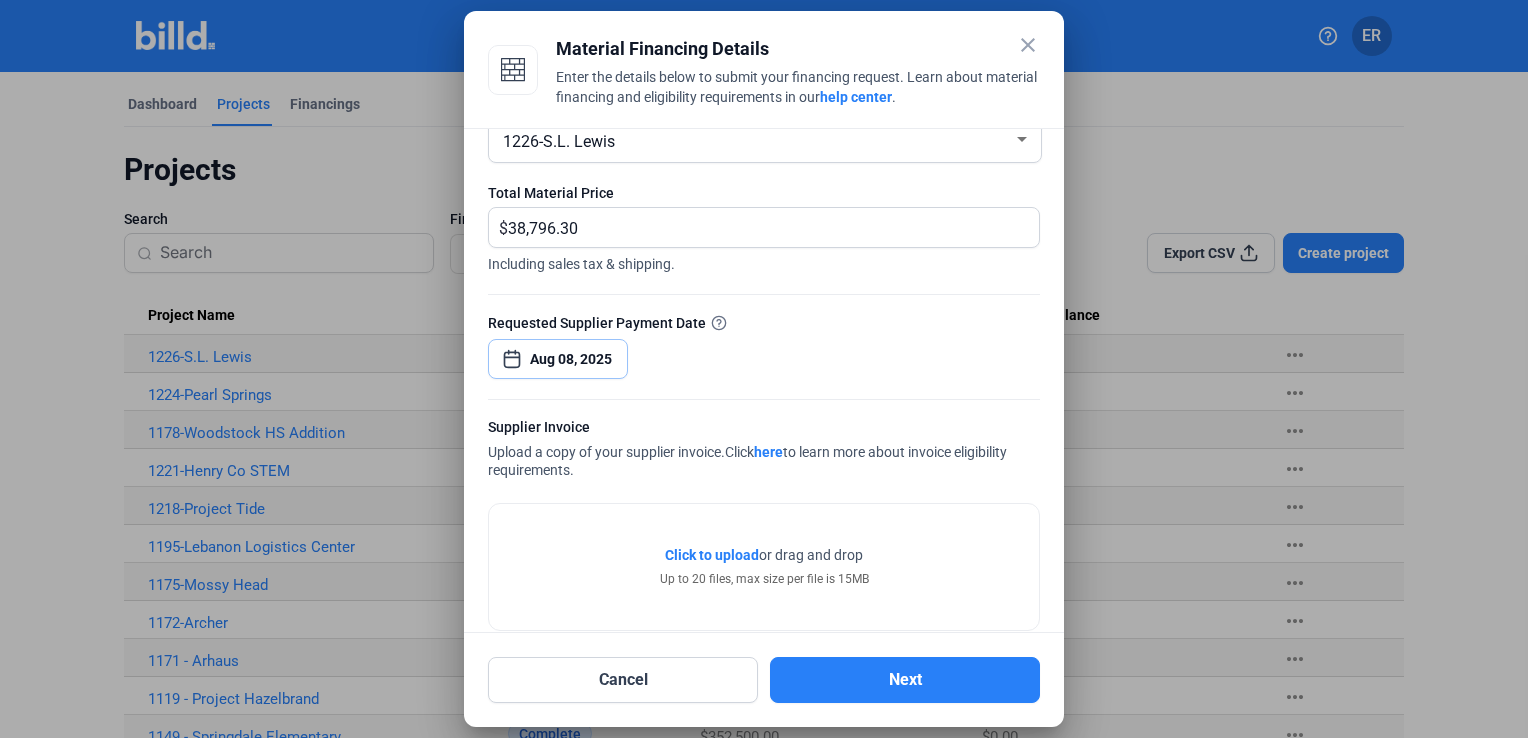 scroll, scrollTop: 83, scrollLeft: 0, axis: vertical 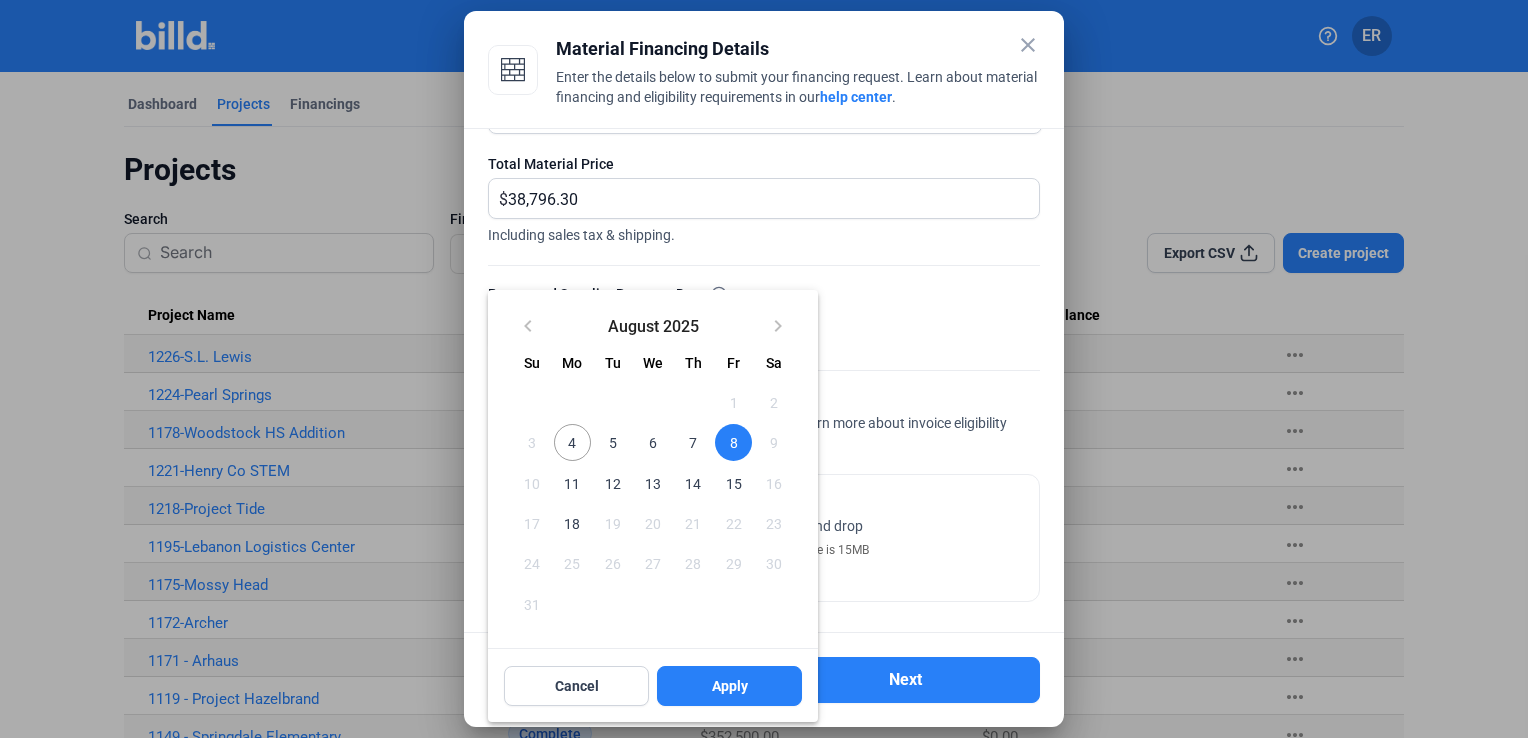 click on "8" at bounding box center [733, 442] 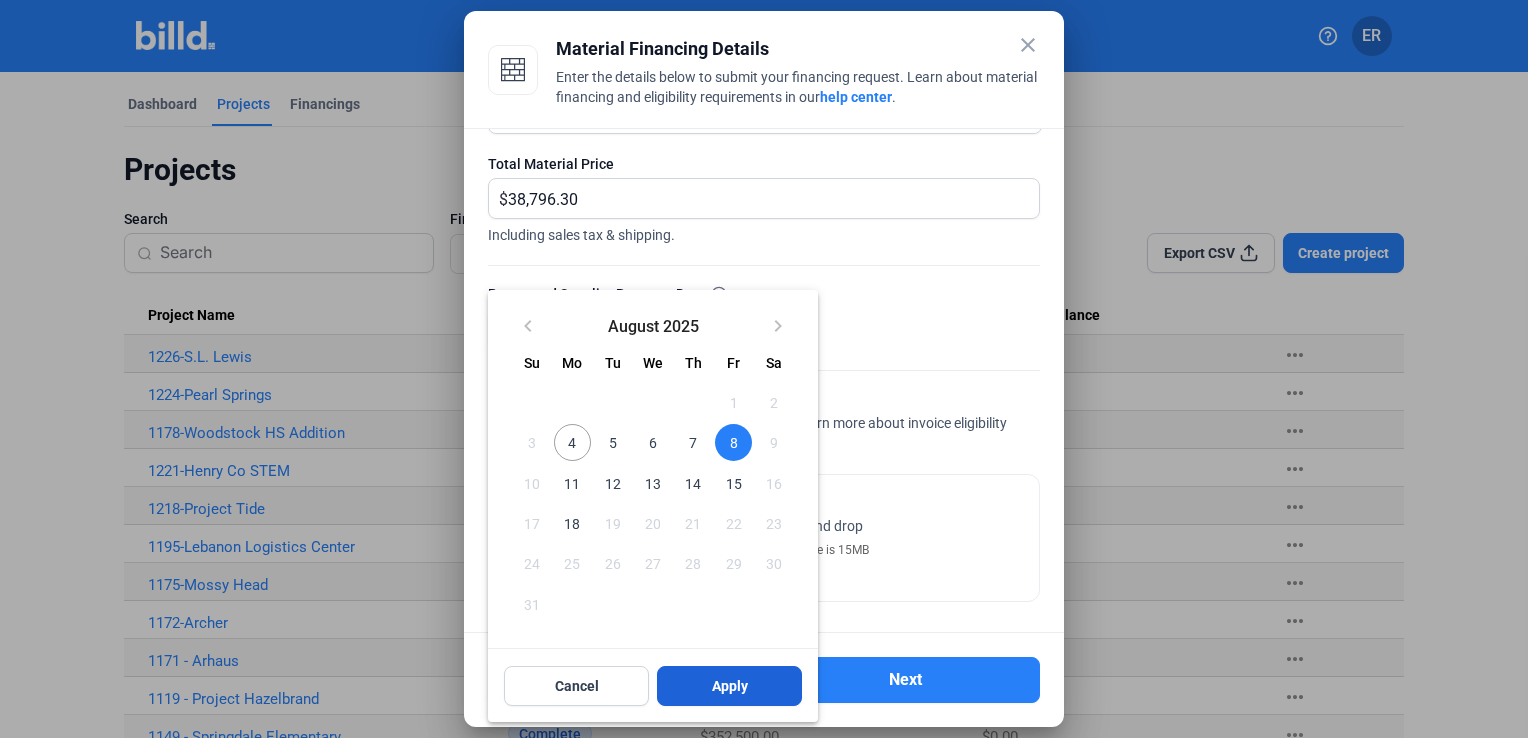 click on "Apply" at bounding box center (730, 686) 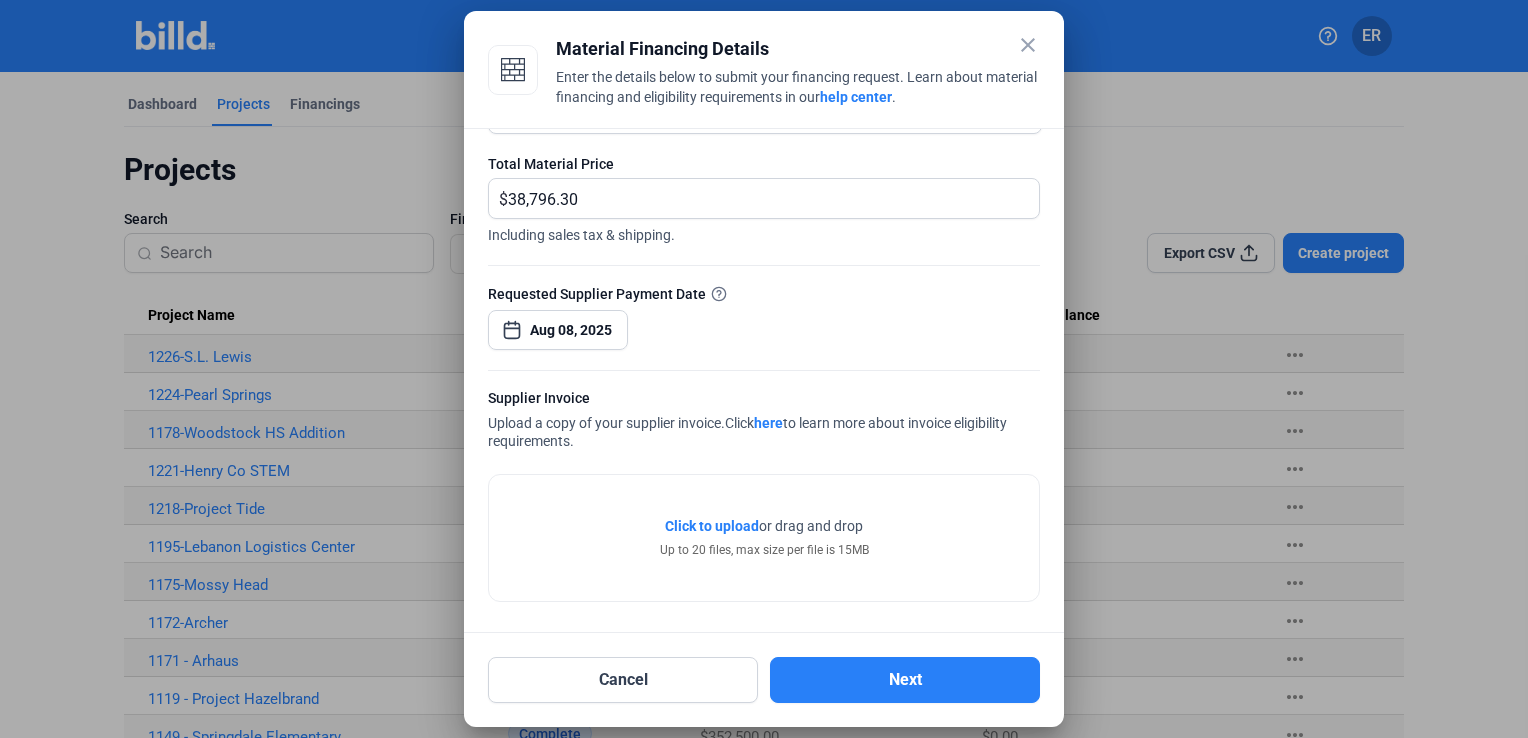 click on "Click to upload" 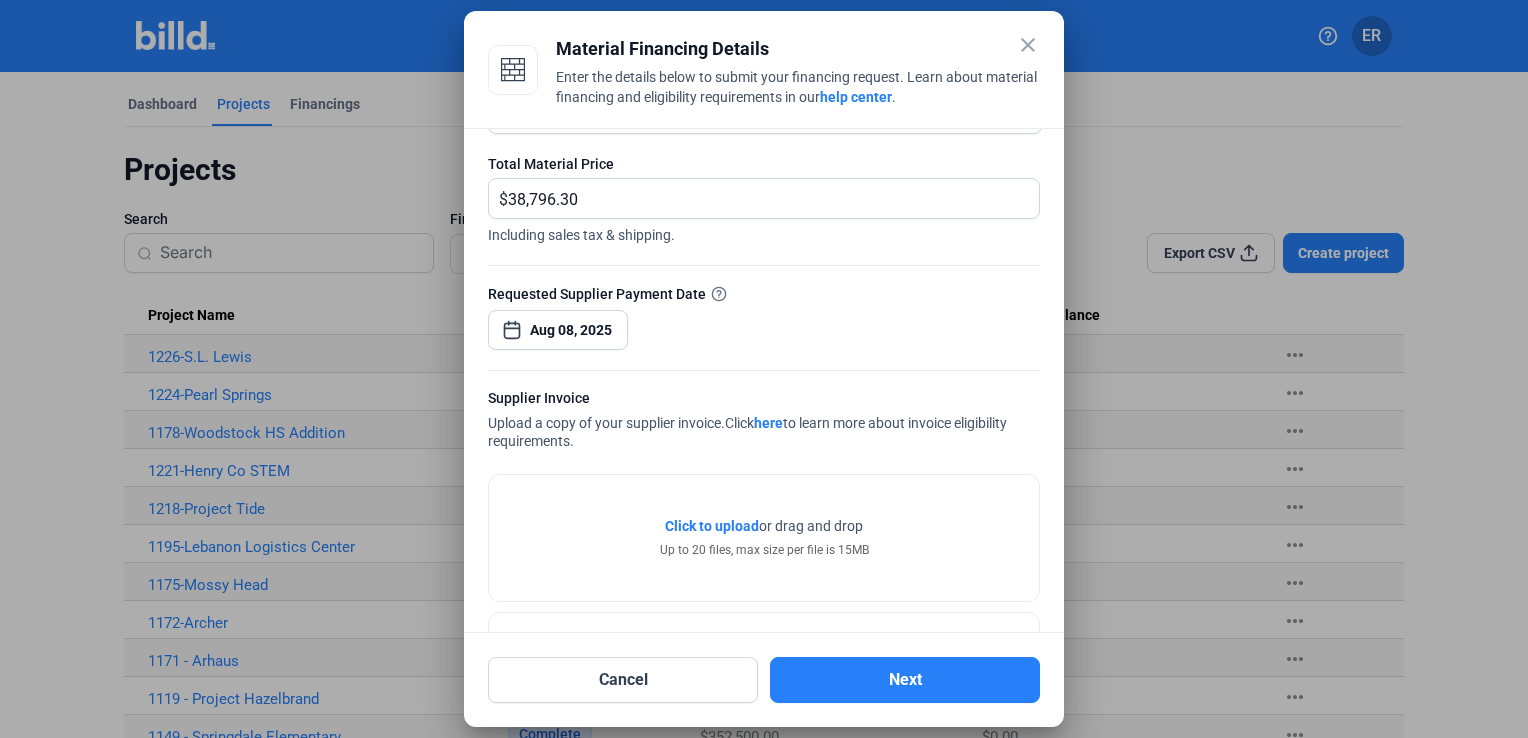 click on "Click to upload" 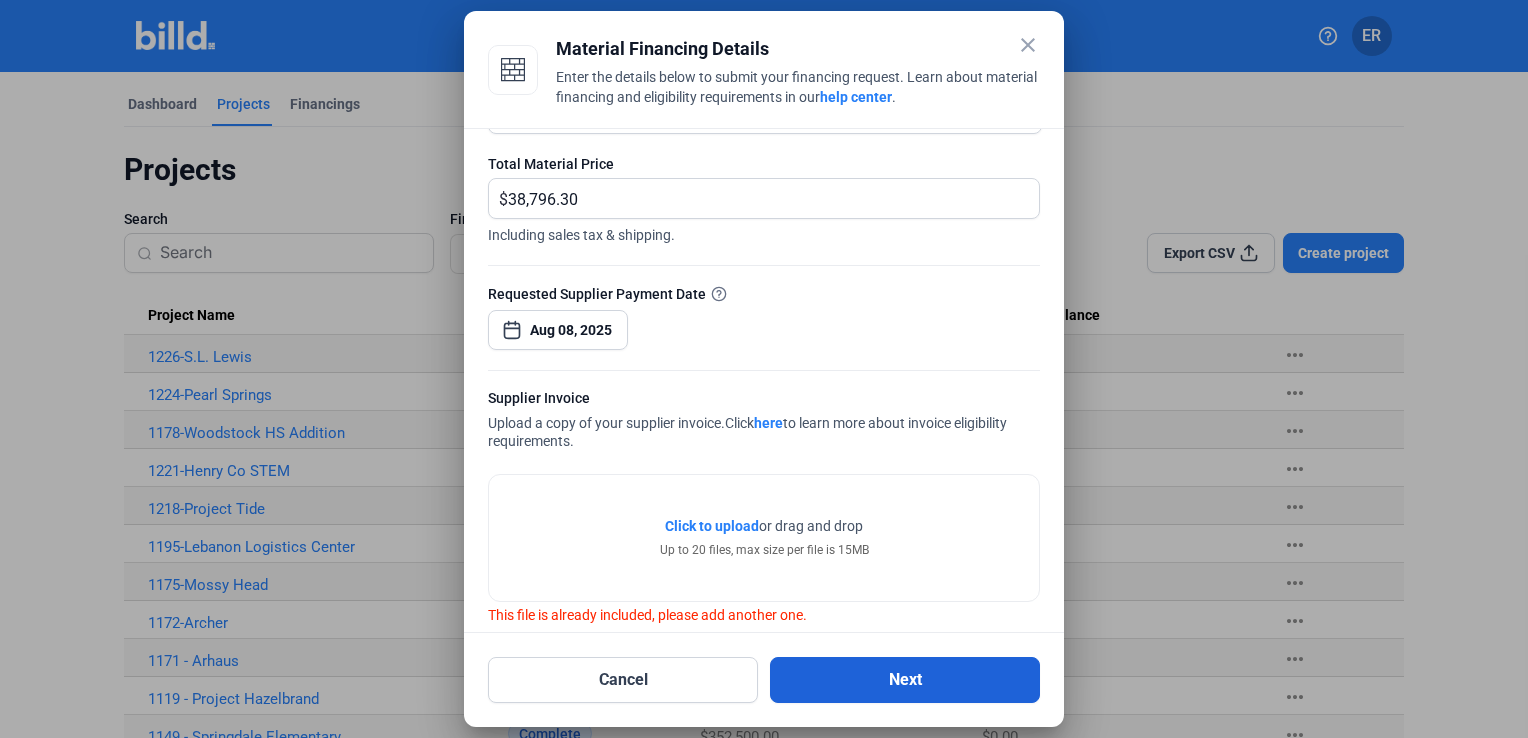 click on "Next" at bounding box center (905, 680) 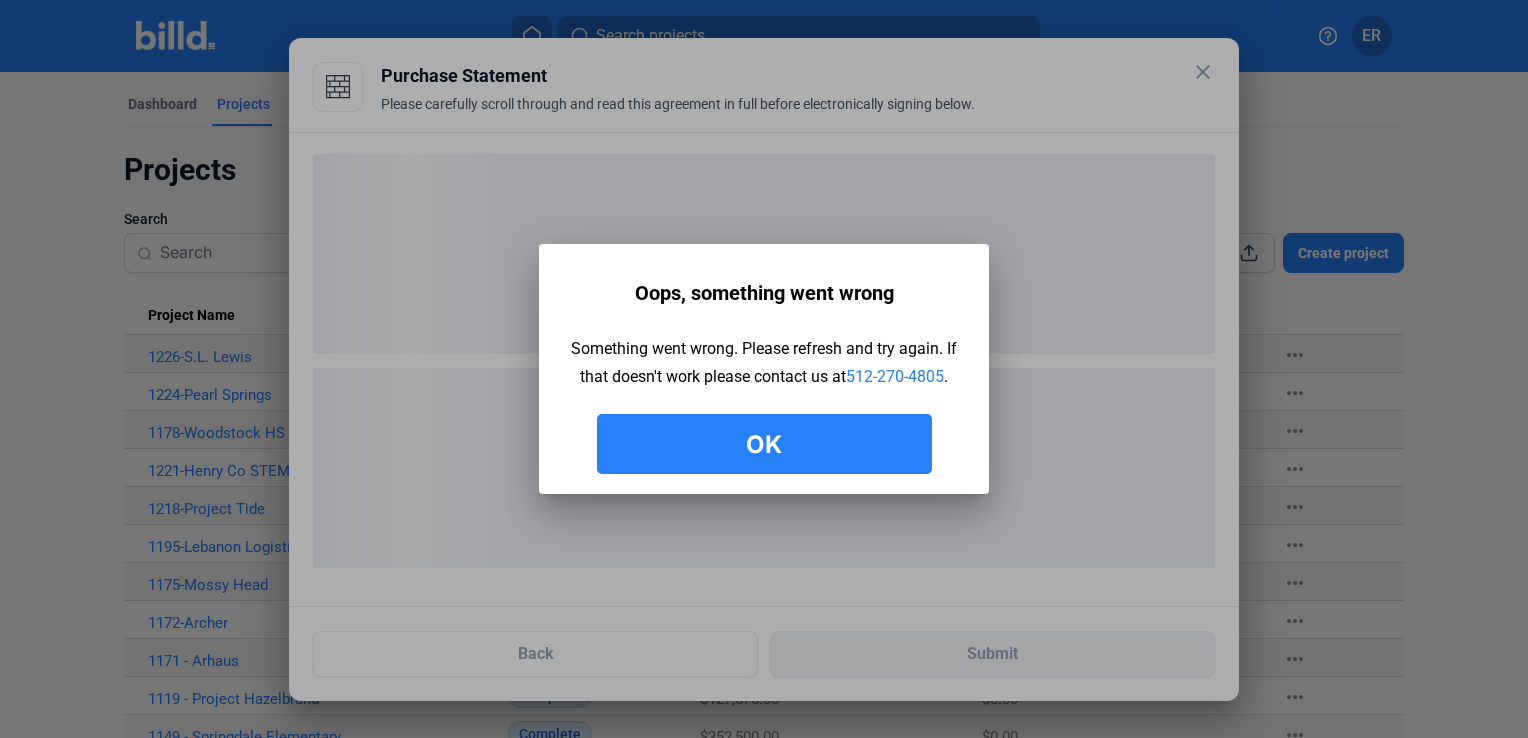click on "Ok" at bounding box center [764, 444] 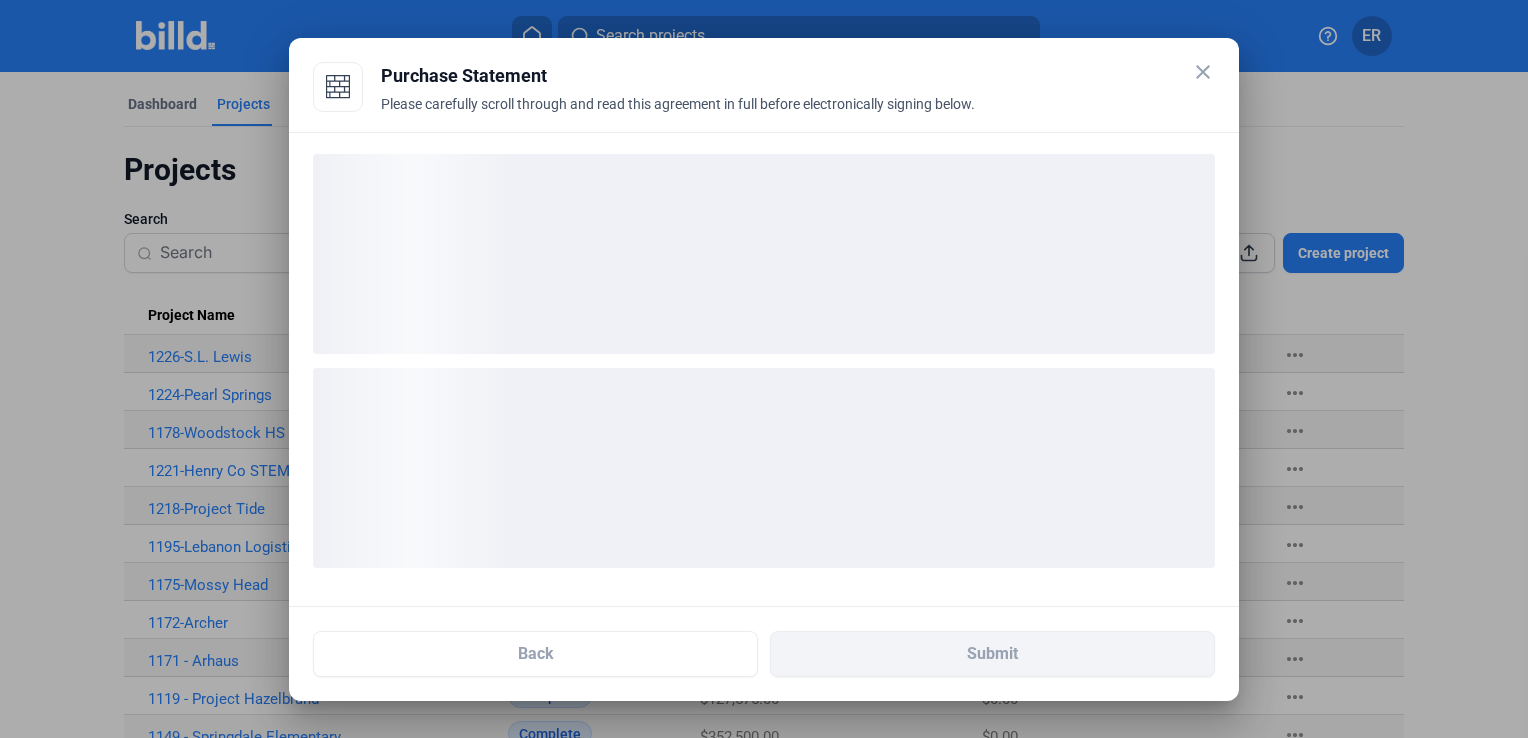click on "close" at bounding box center [1203, 72] 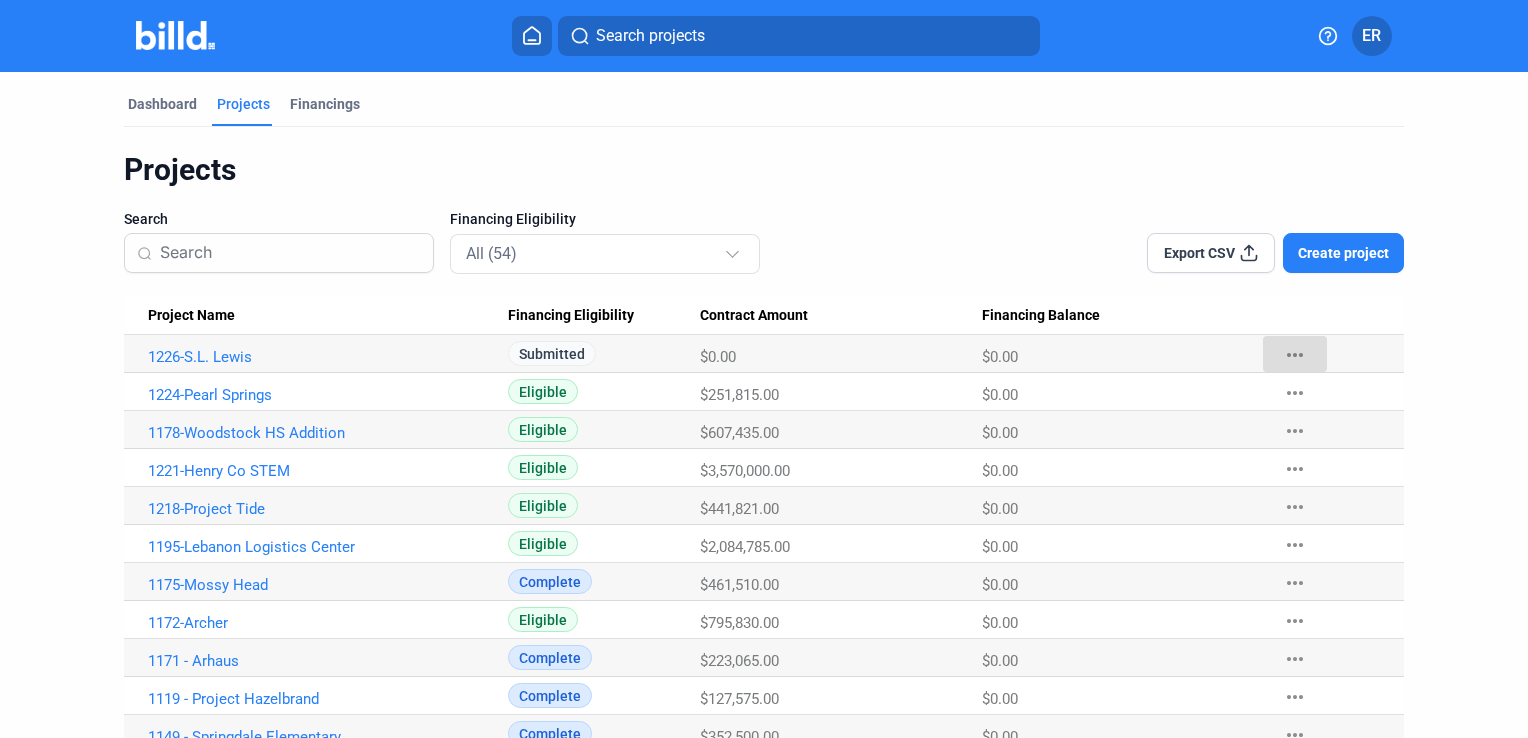 click on "more_horiz" at bounding box center [1295, 355] 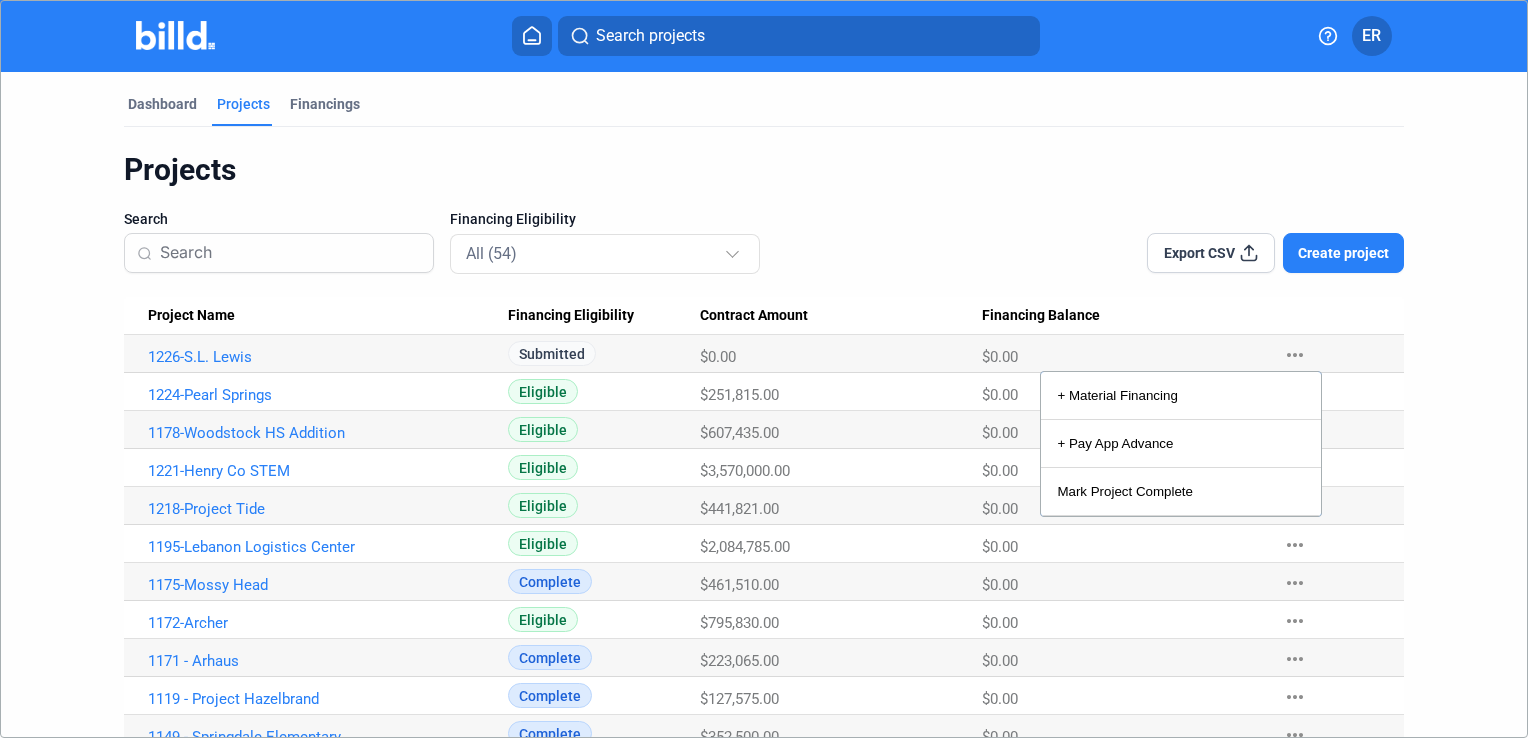 click at bounding box center (764, 369) 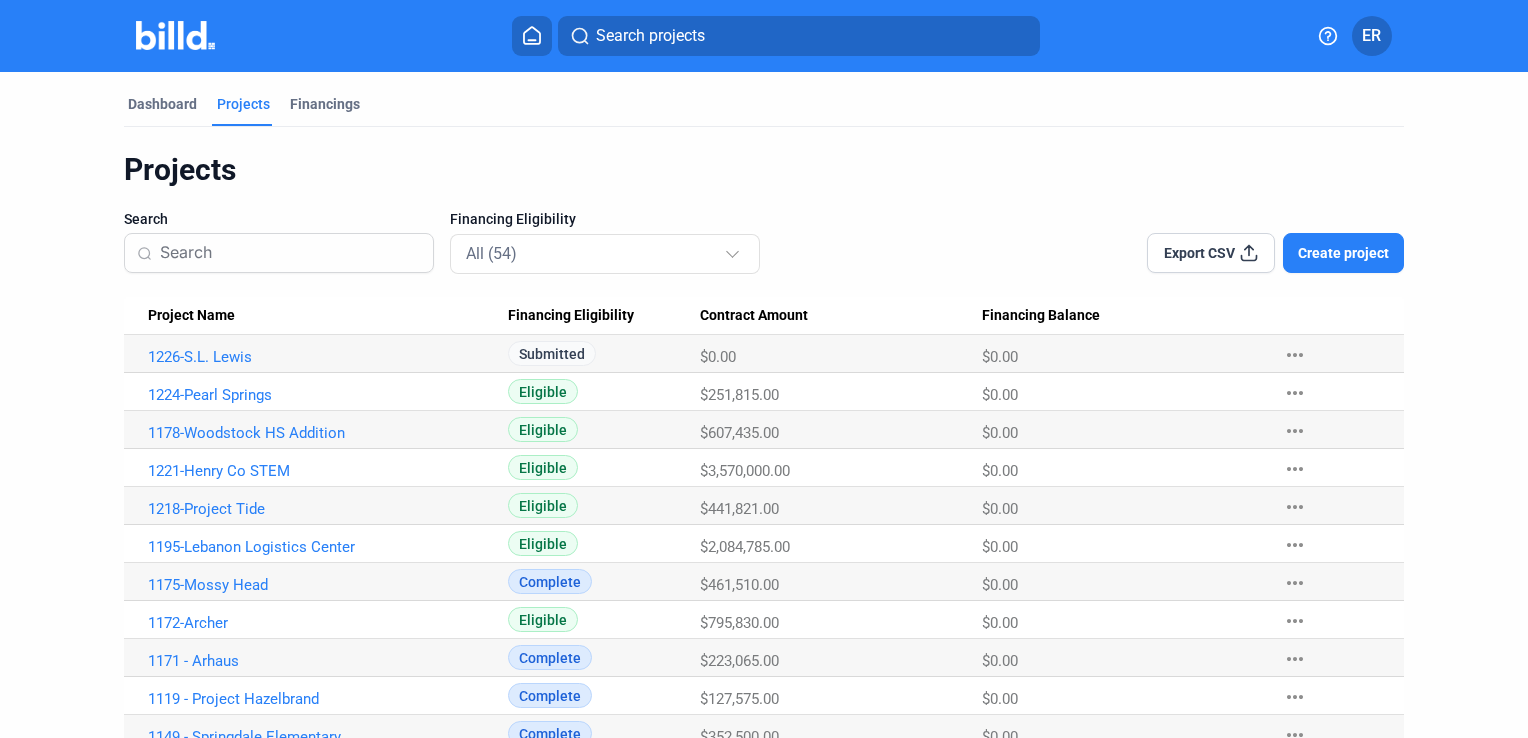click on "1226-S.L. Lewis" at bounding box center [320, 357] 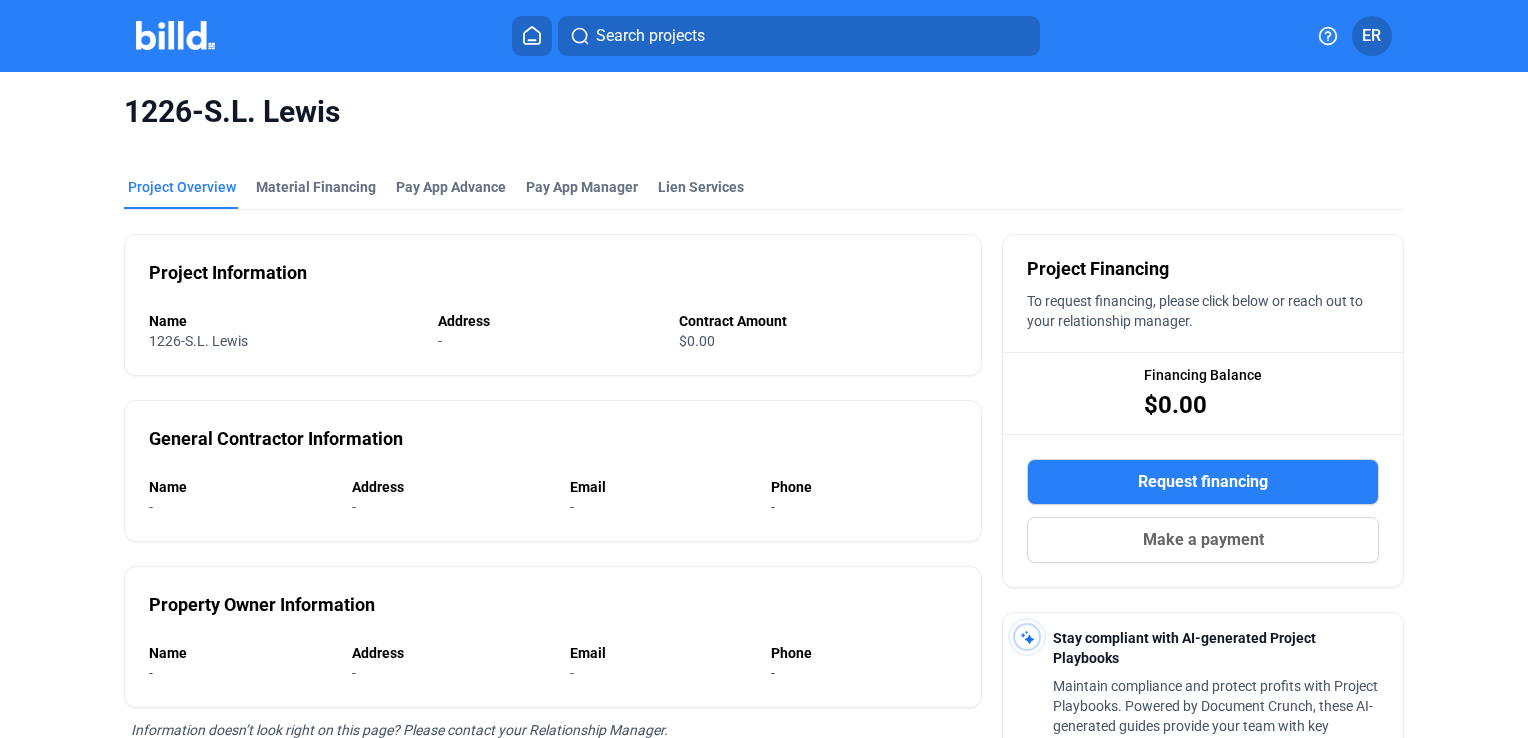 scroll, scrollTop: 0, scrollLeft: 0, axis: both 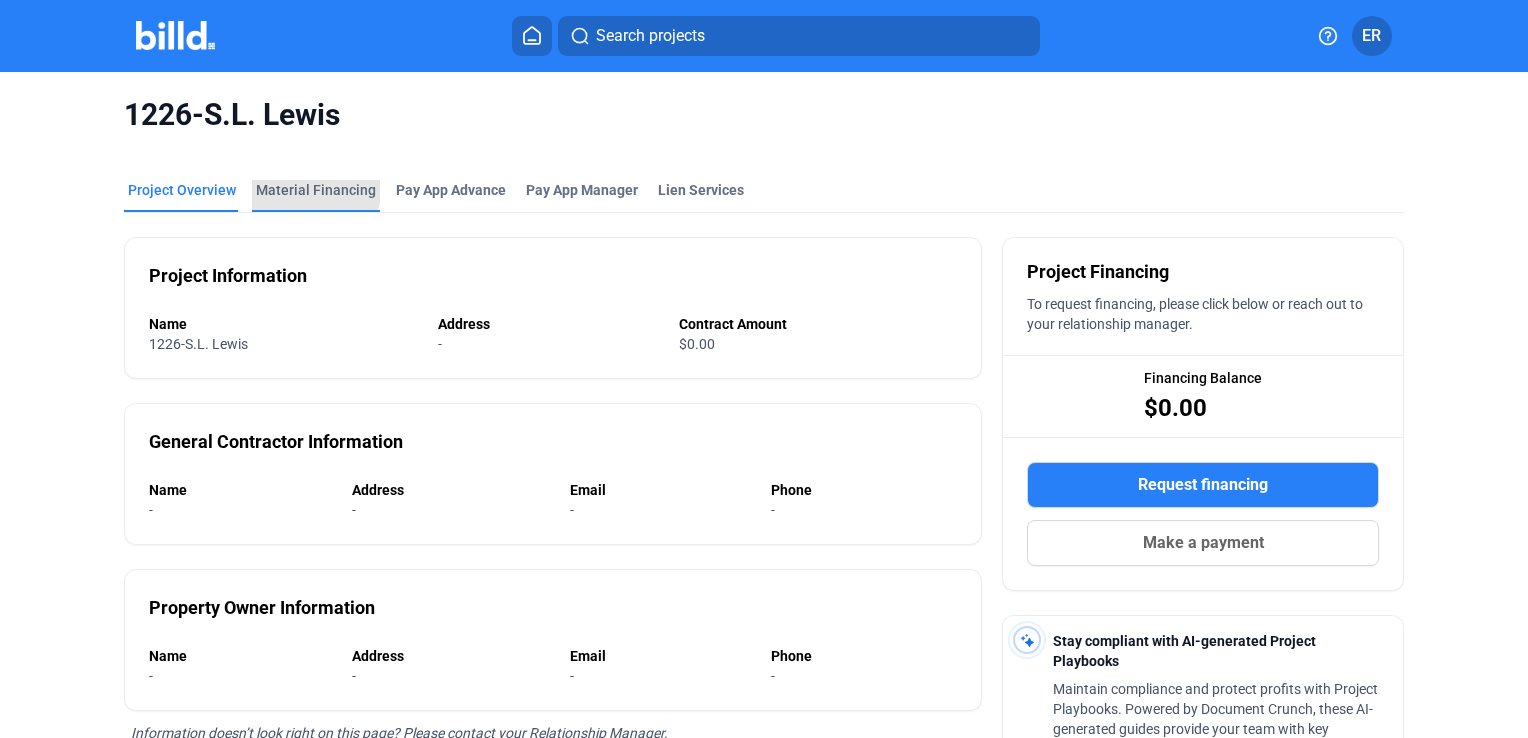 click on "Material Financing" at bounding box center (316, 190) 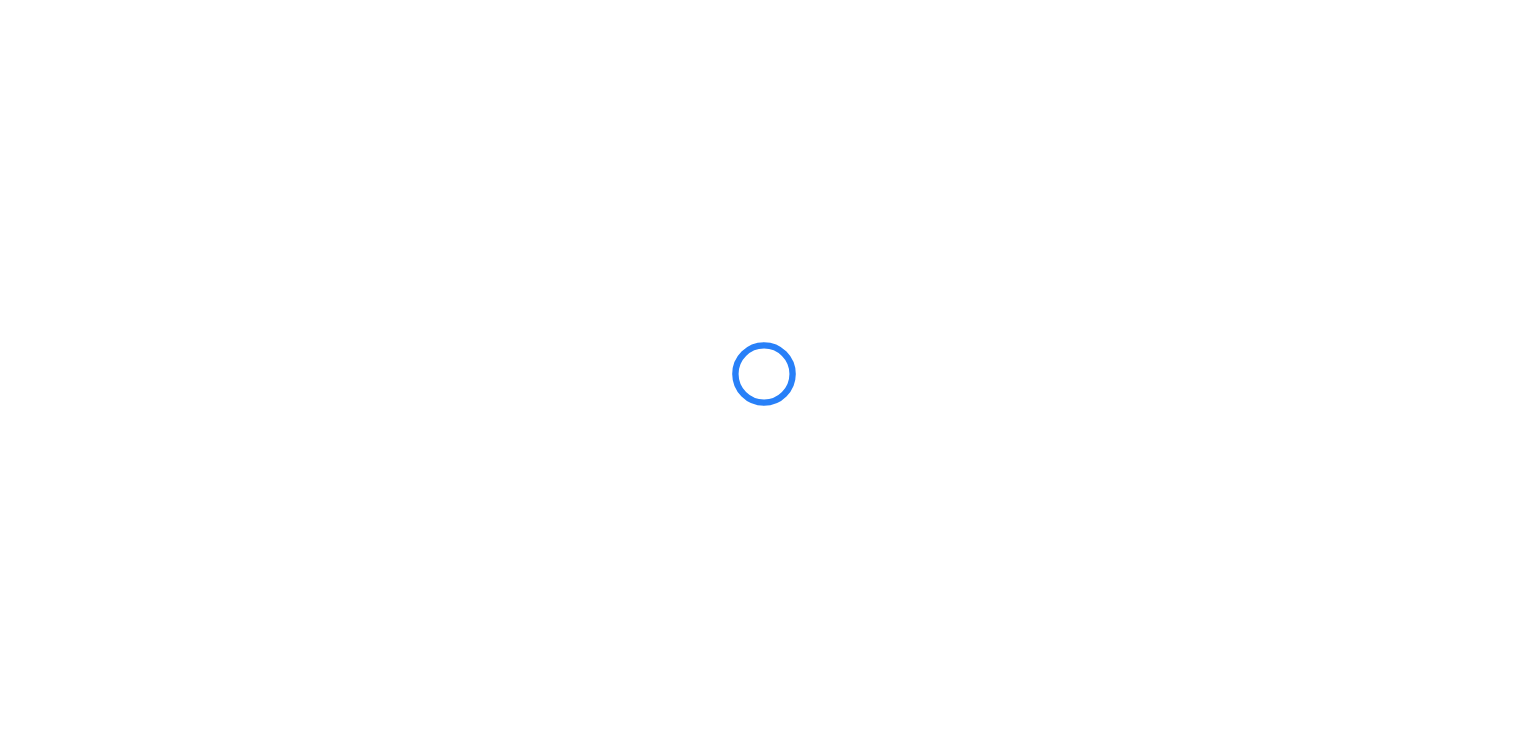 scroll, scrollTop: 0, scrollLeft: 0, axis: both 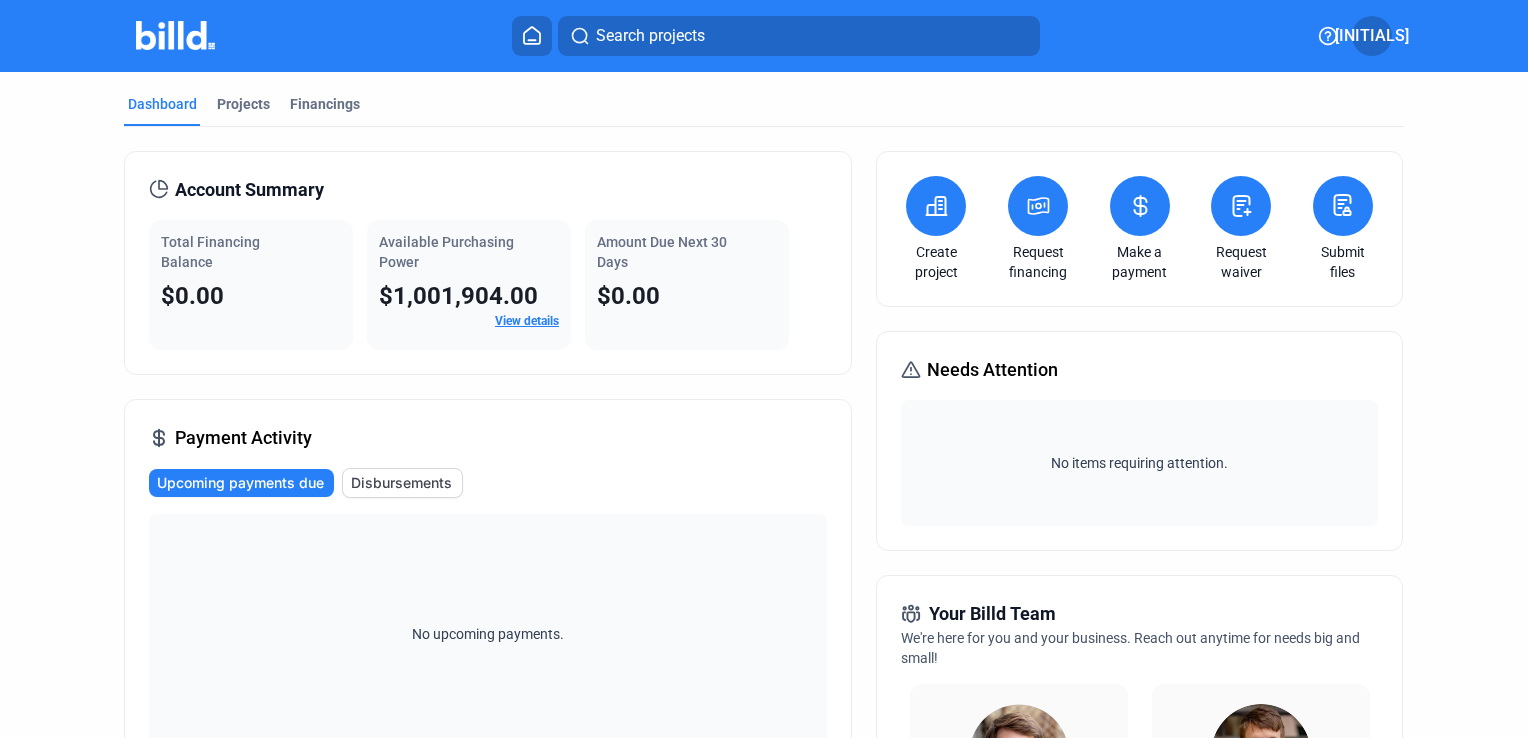 click on "Create project" at bounding box center [936, 262] 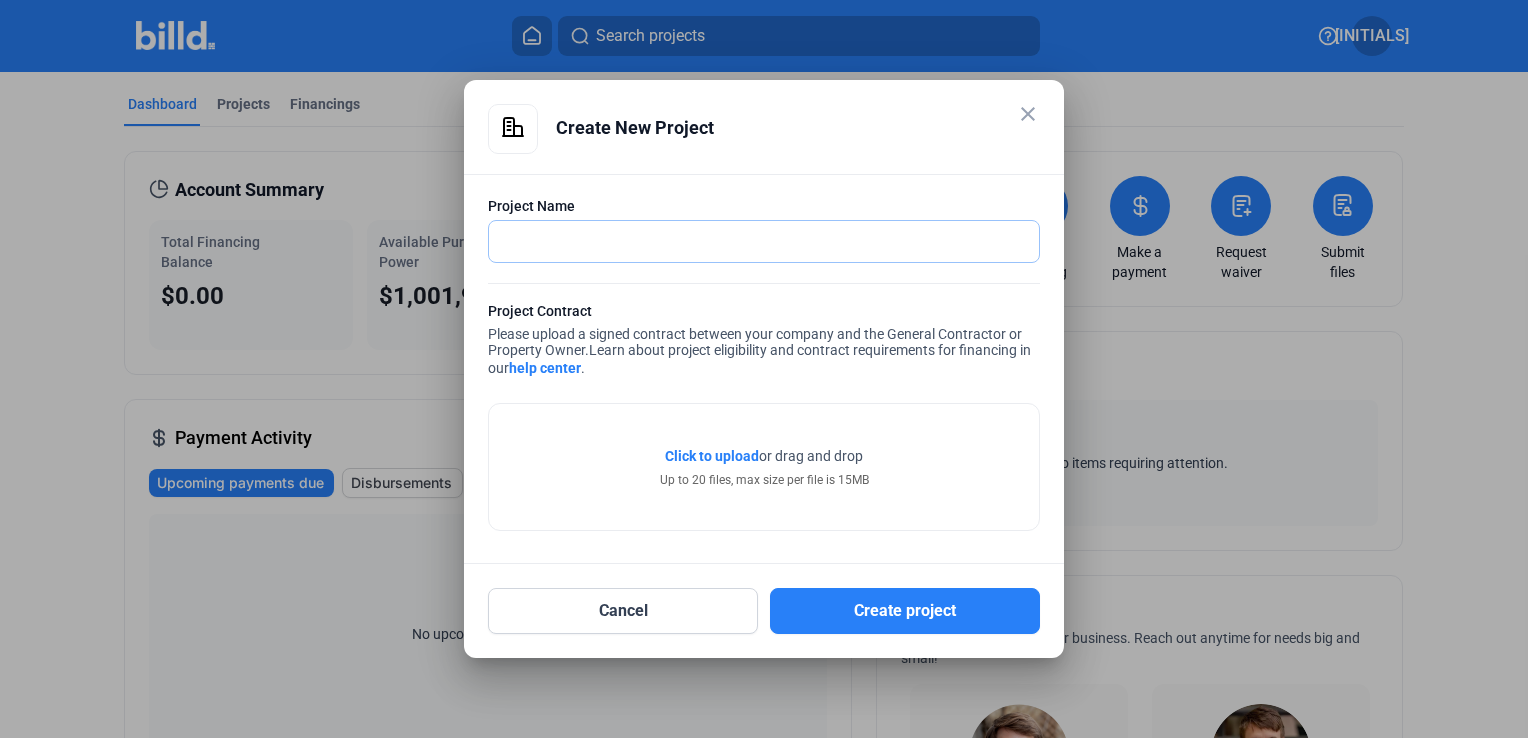 click at bounding box center [764, 241] 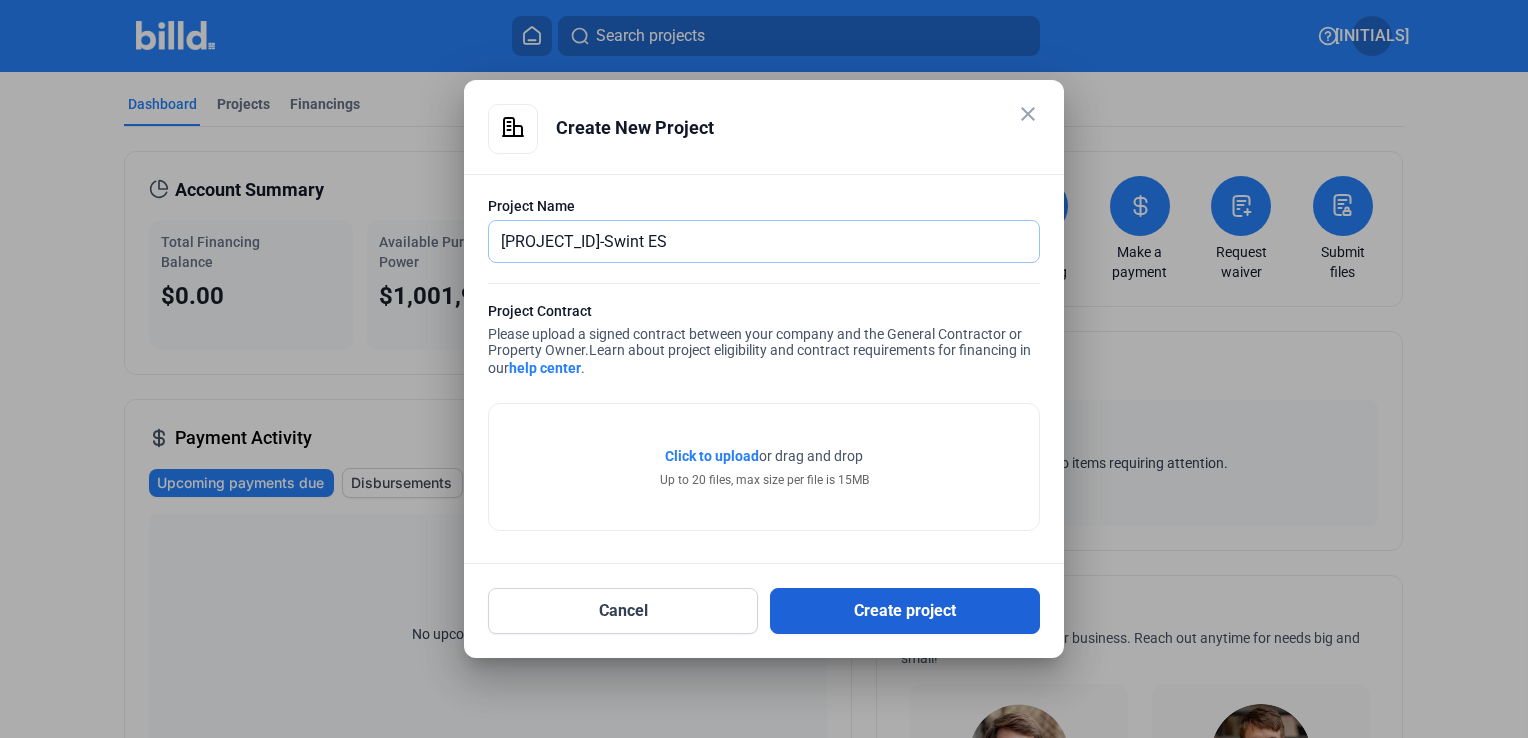 type on "1239-Swint ES" 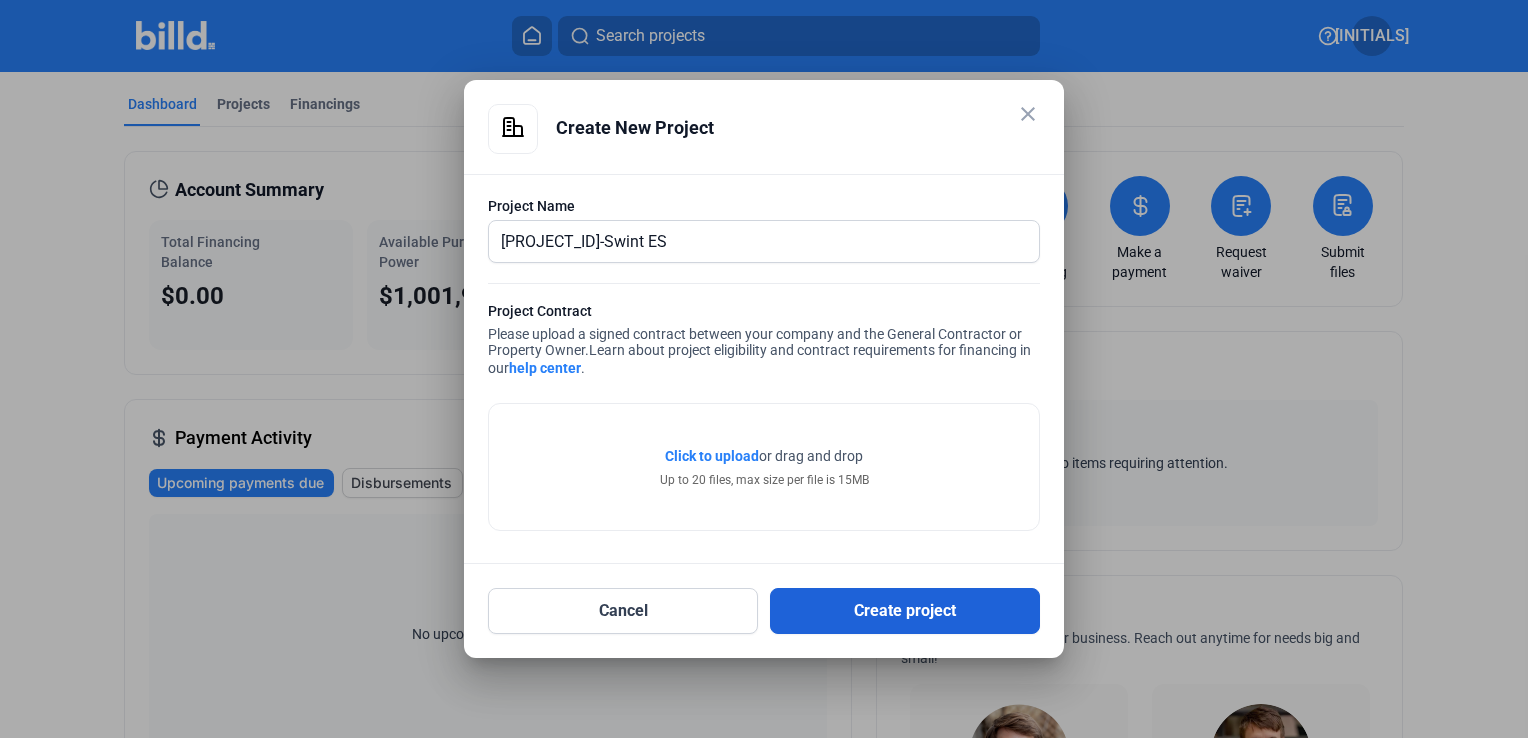 click on "Create project" at bounding box center (905, 611) 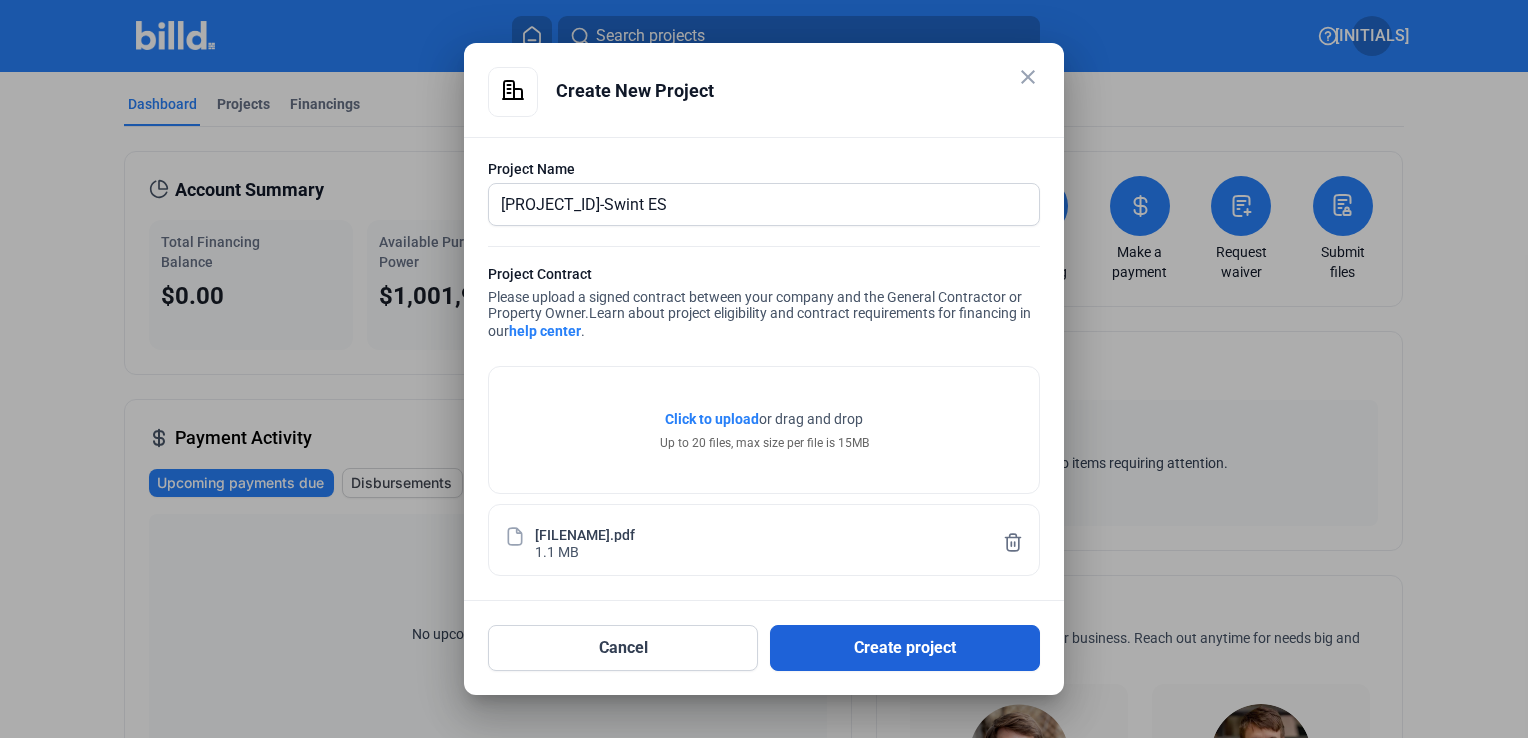 click on "Create project" at bounding box center (905, 648) 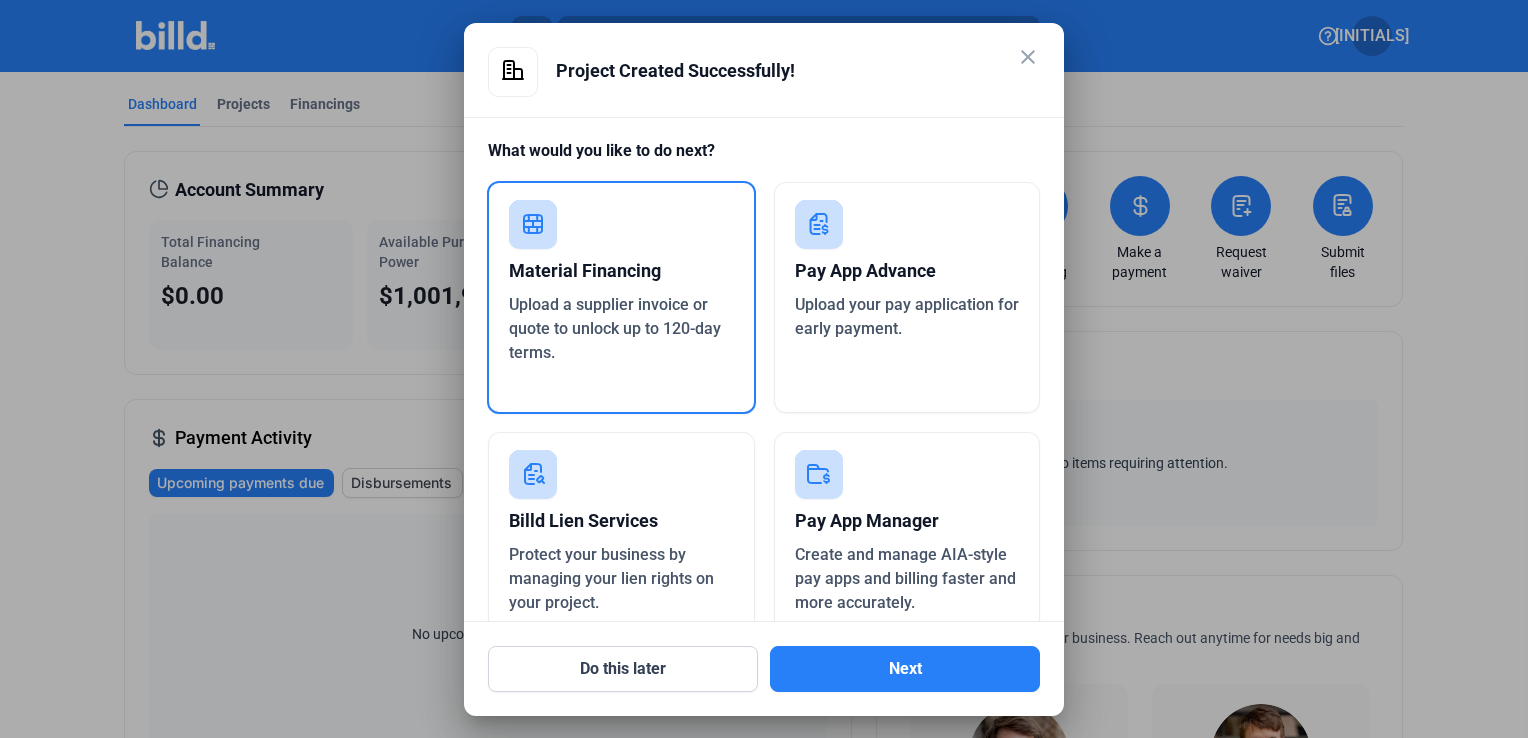 click on "Upload a supplier invoice or quote to unlock up to 120-day terms." at bounding box center (615, 328) 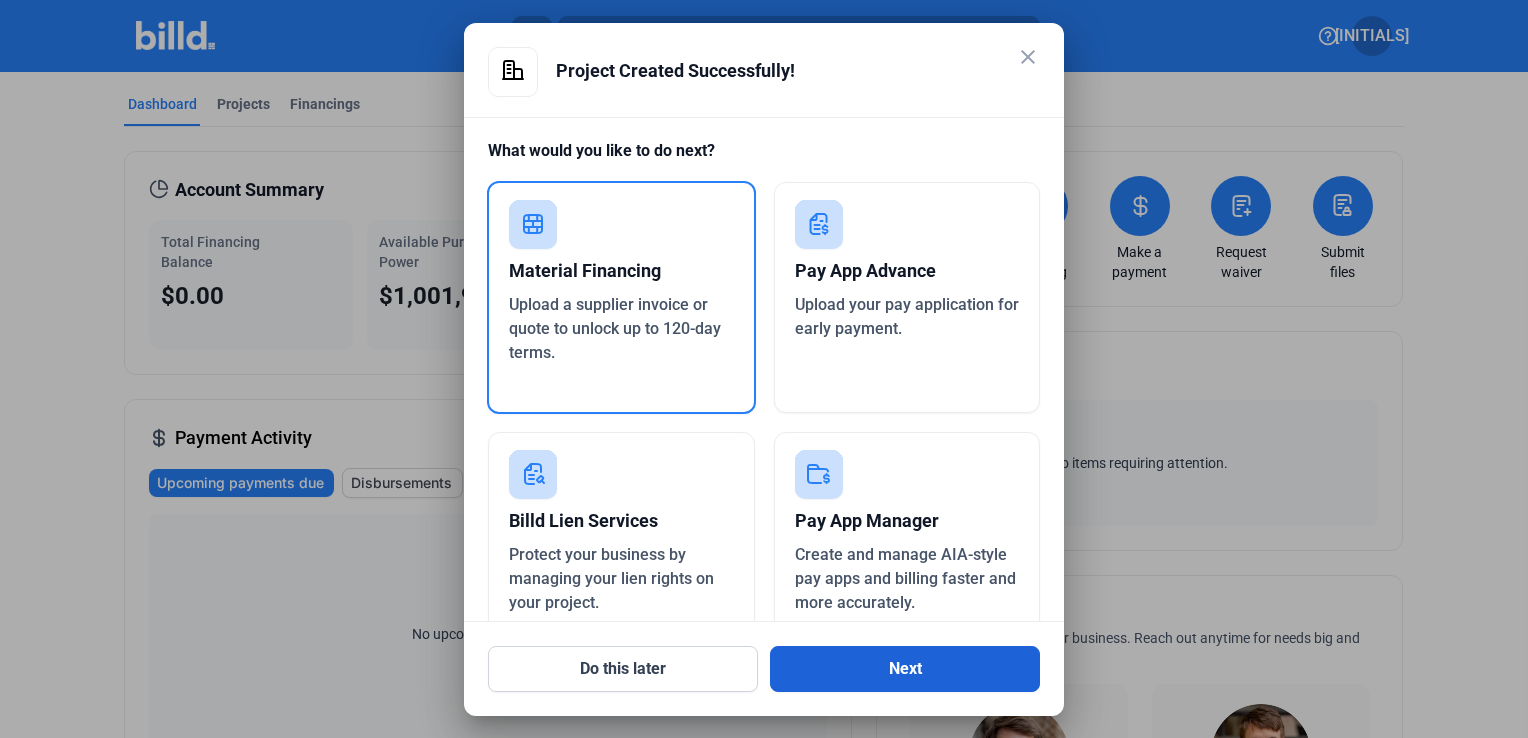 click on "Next" at bounding box center [905, 669] 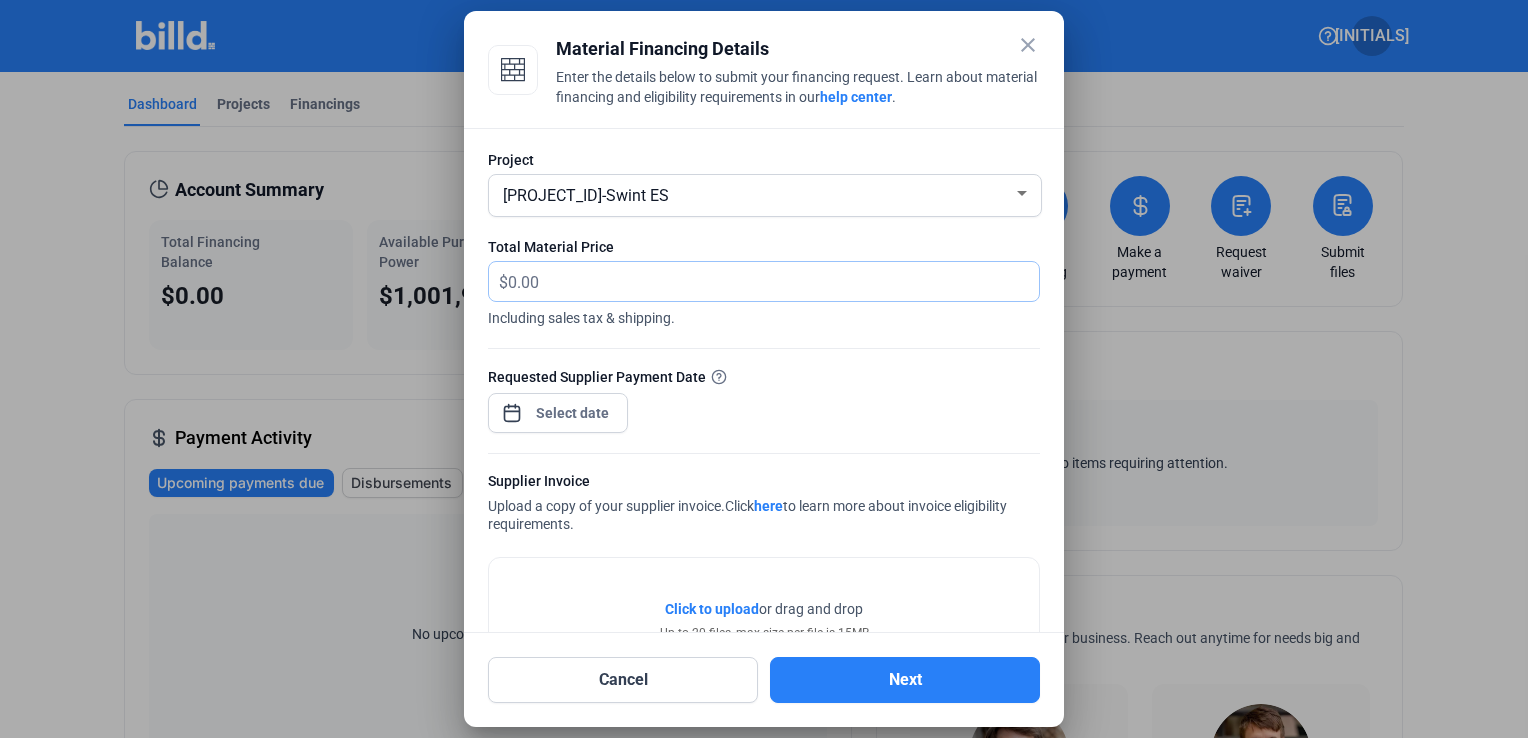 click at bounding box center [773, 281] 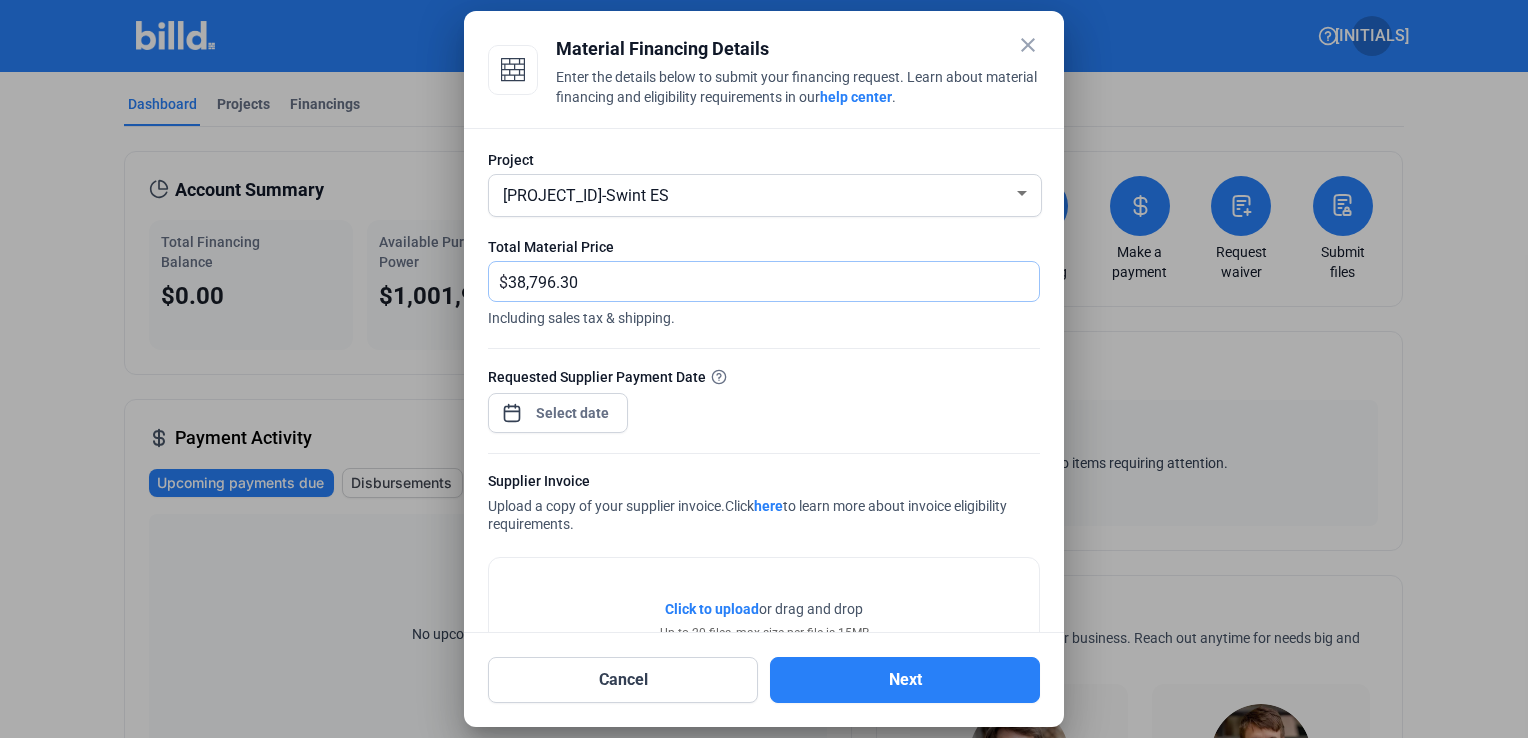 type on "38,796.30" 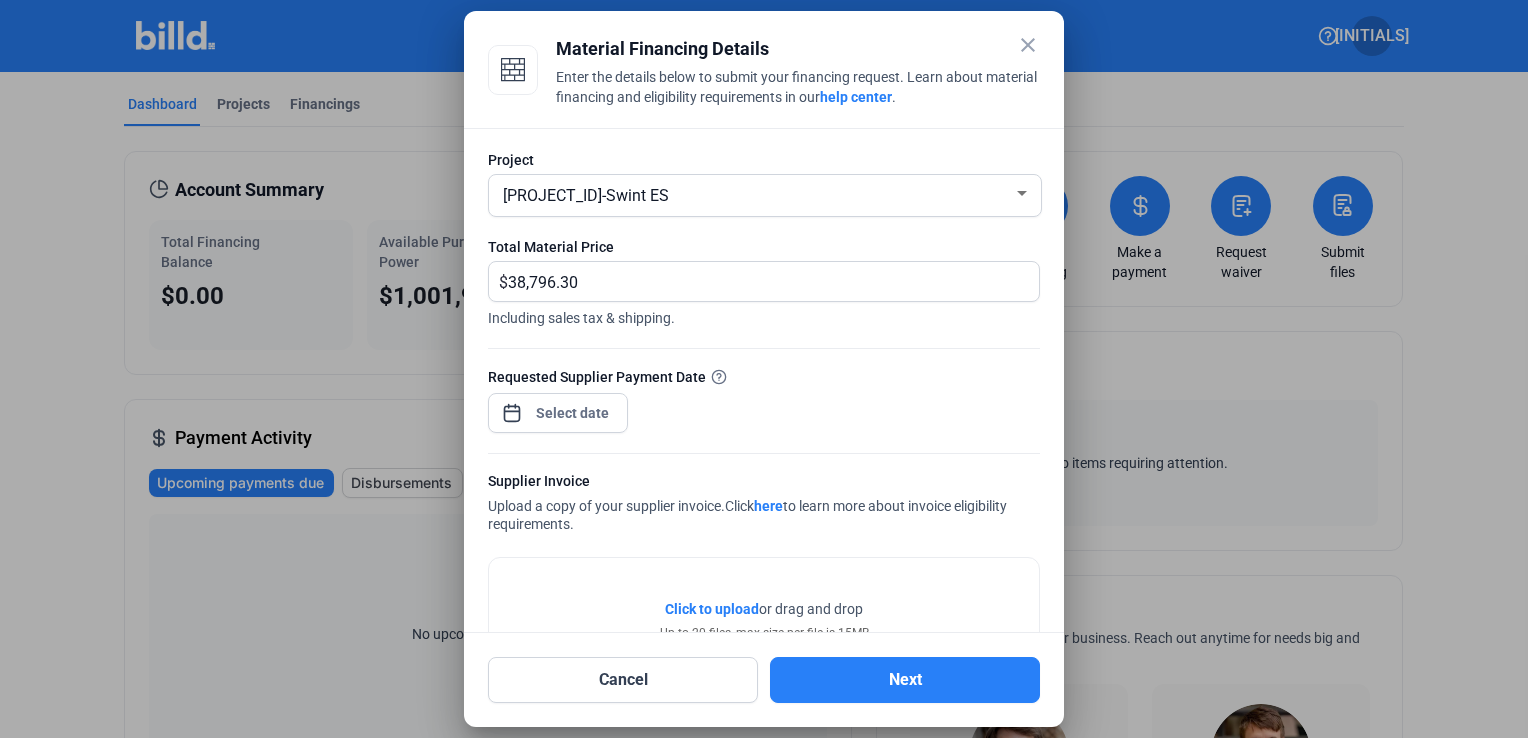 click 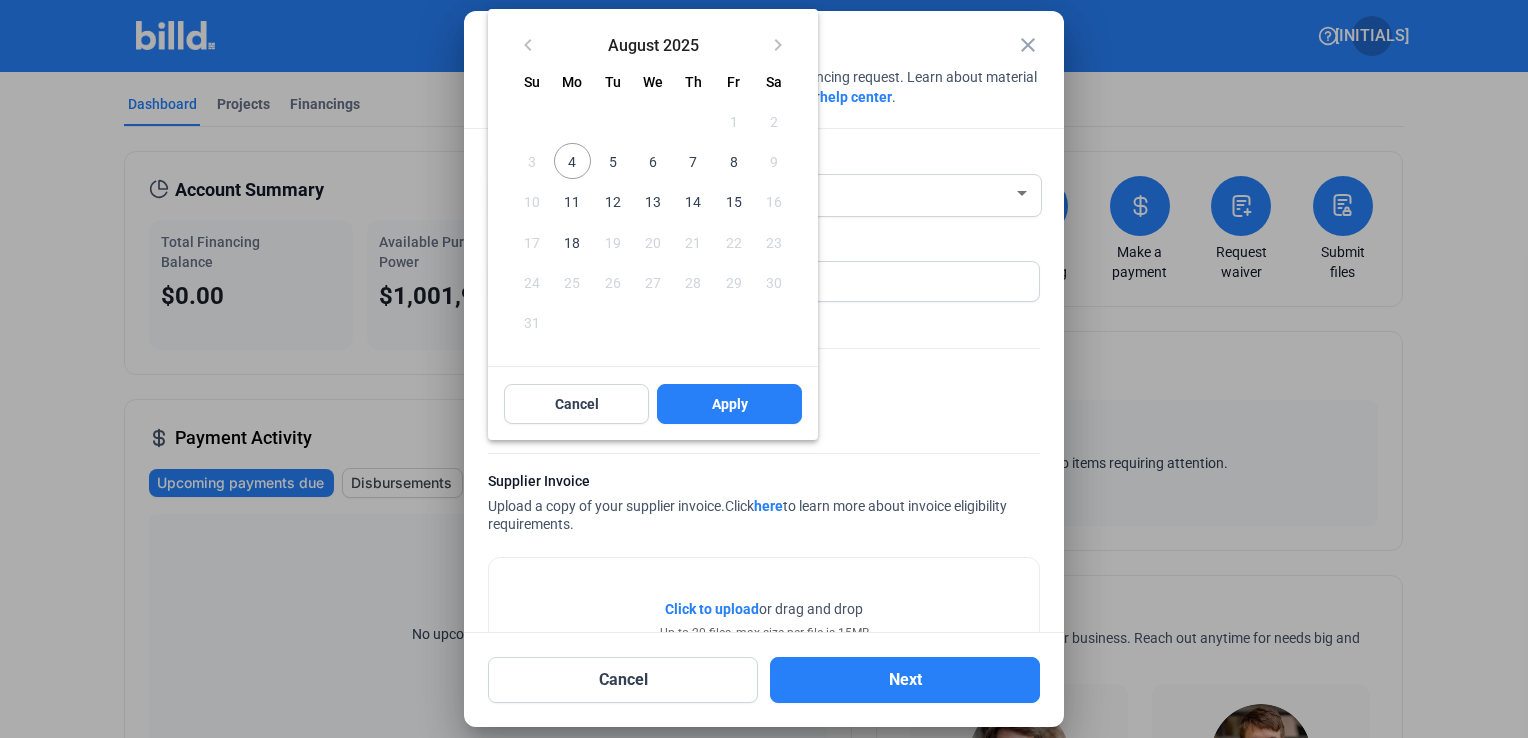 click on "8" at bounding box center [733, 161] 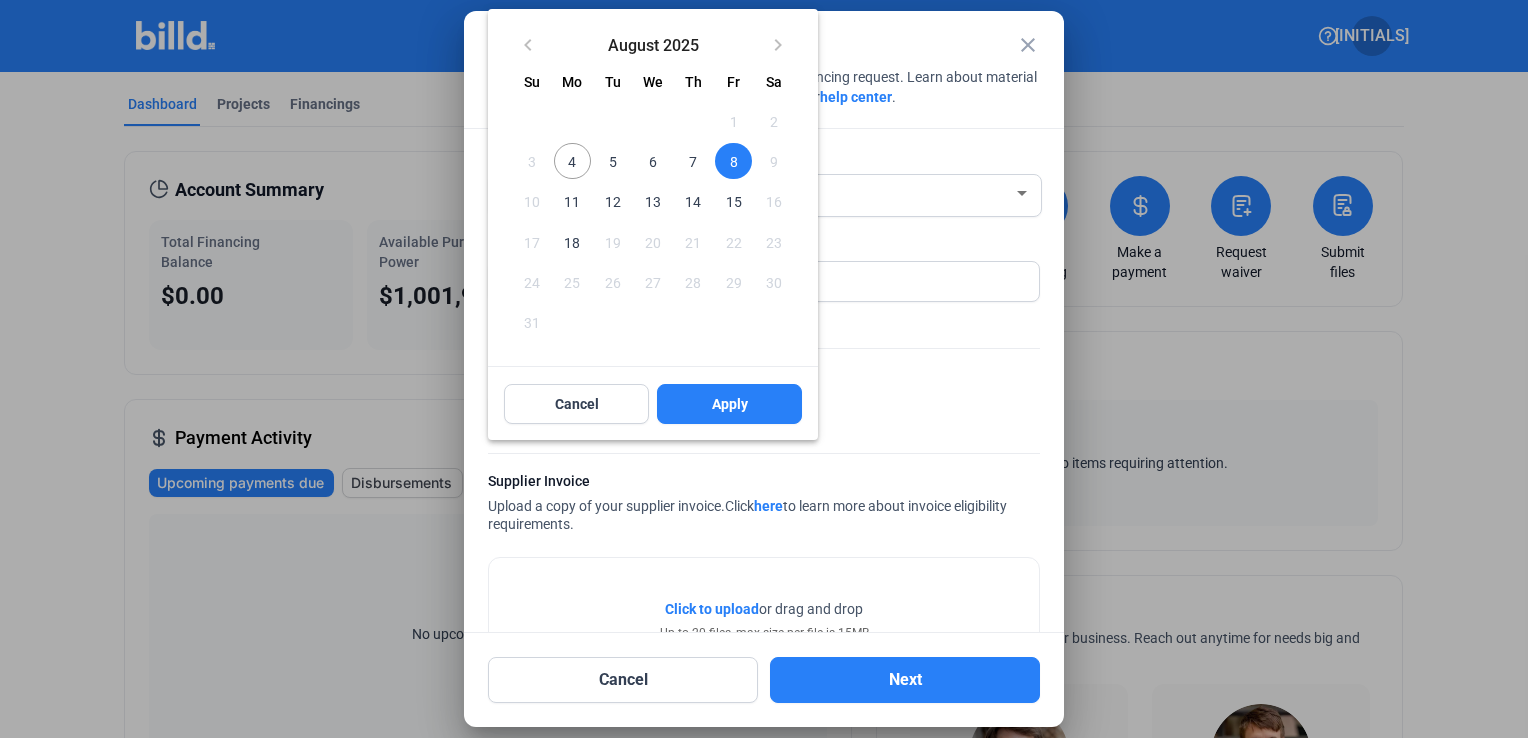 click at bounding box center (764, 369) 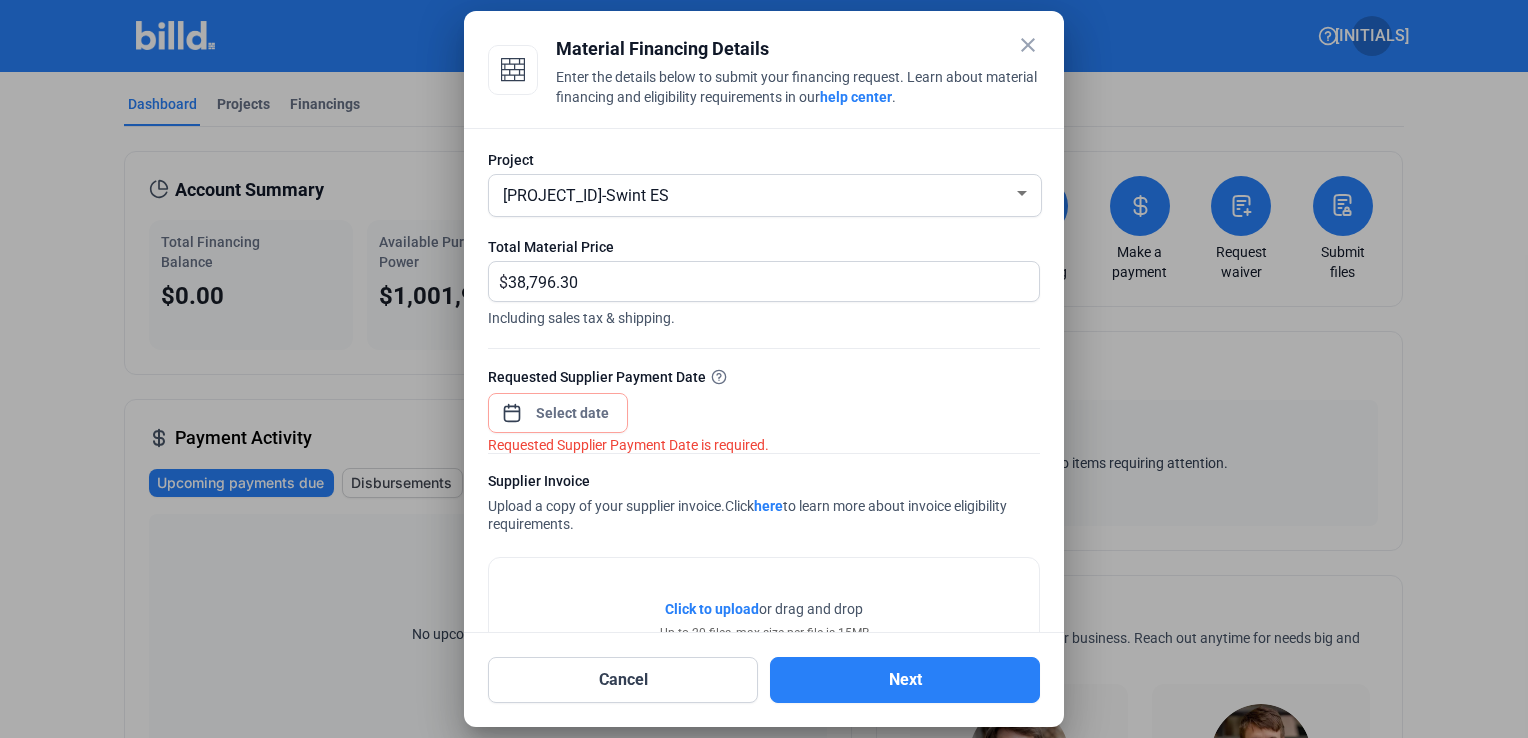 click on "Click to upload" 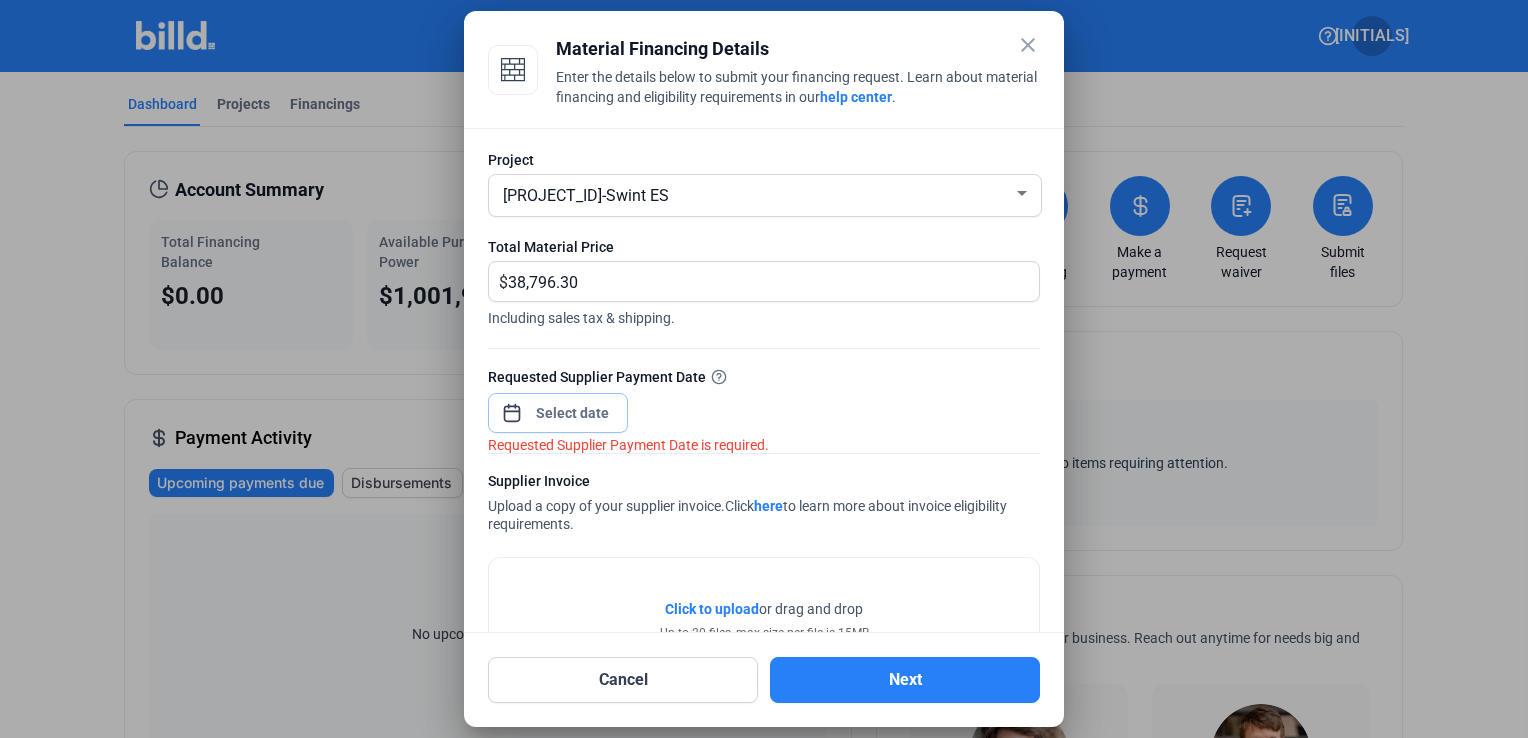click 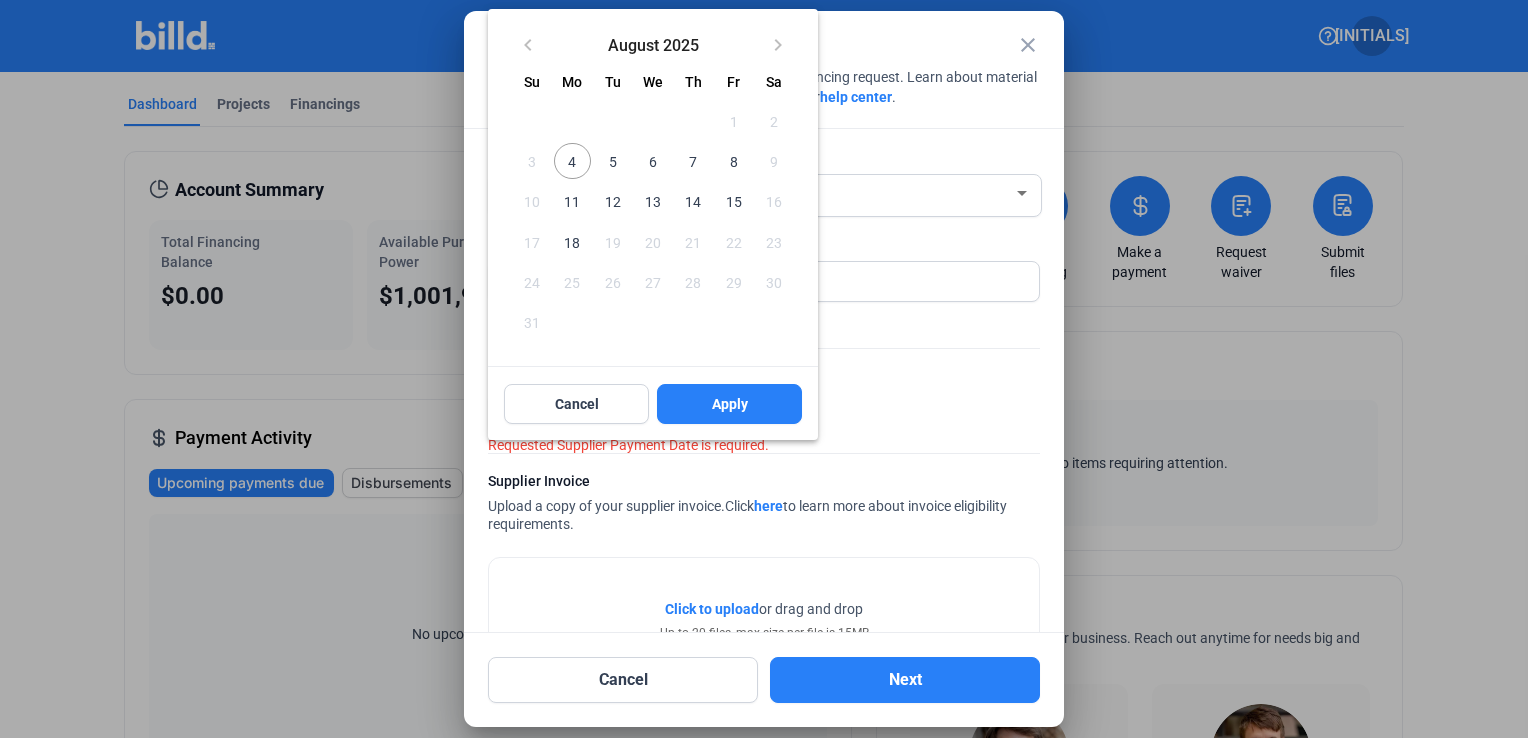 click on "8" at bounding box center (733, 161) 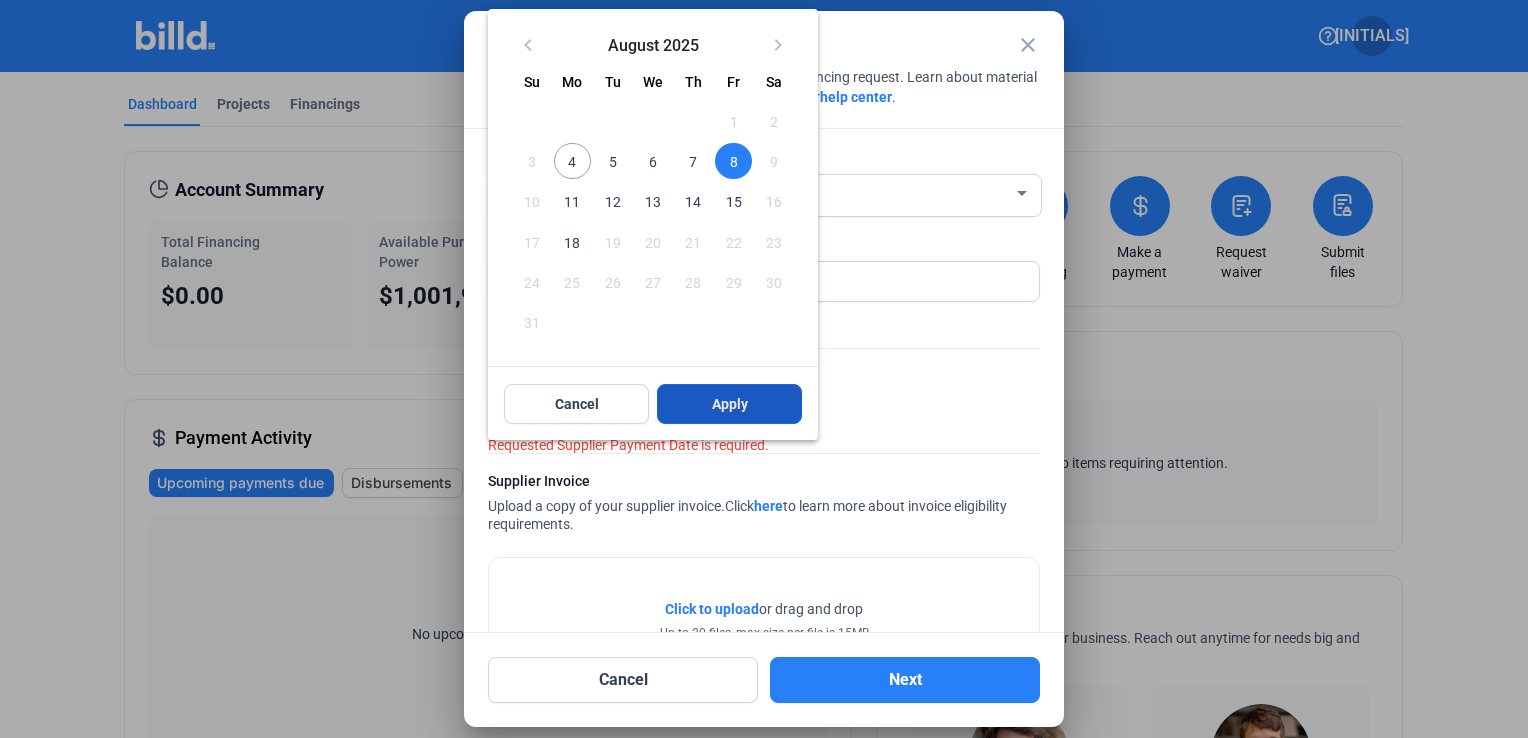 click on "Apply" at bounding box center [730, 404] 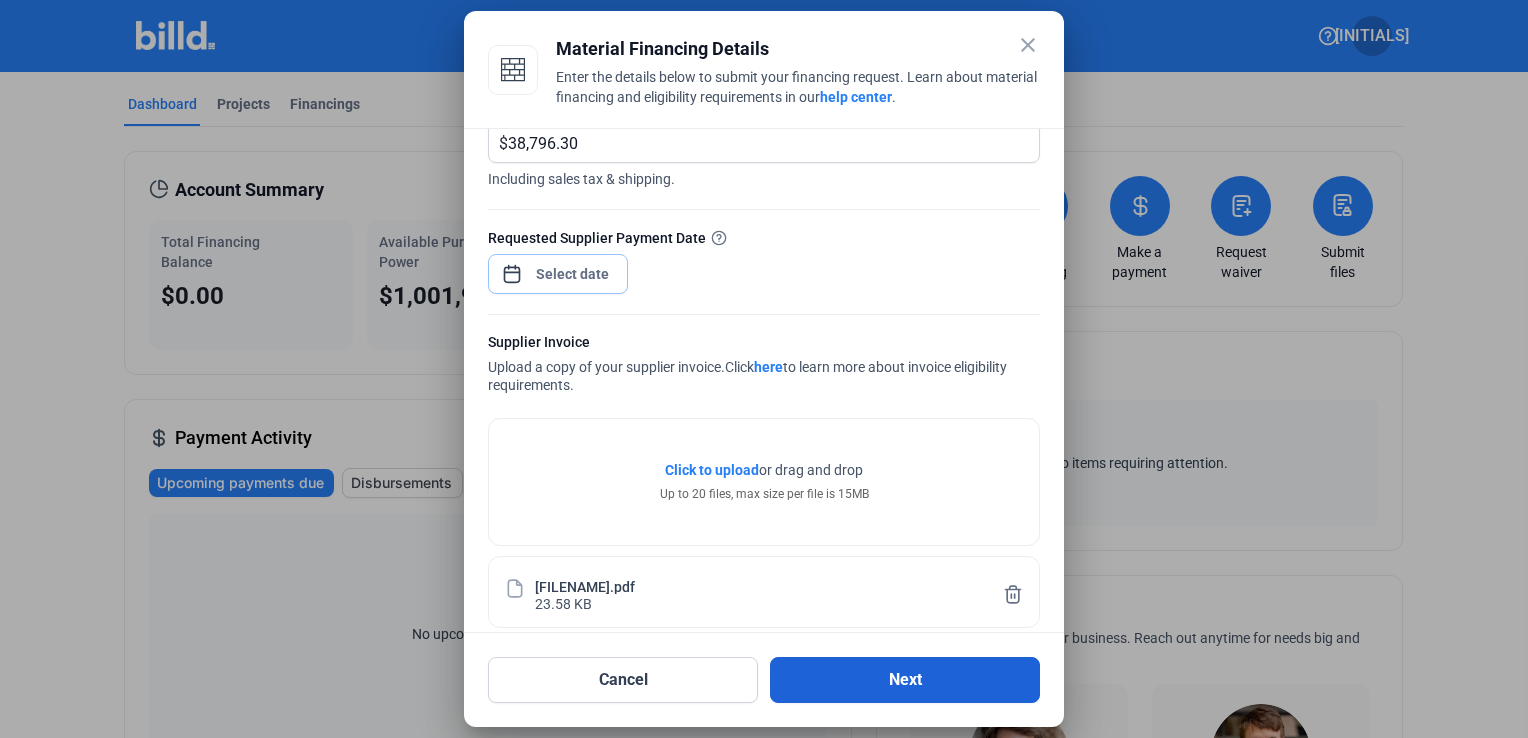 scroll, scrollTop: 157, scrollLeft: 0, axis: vertical 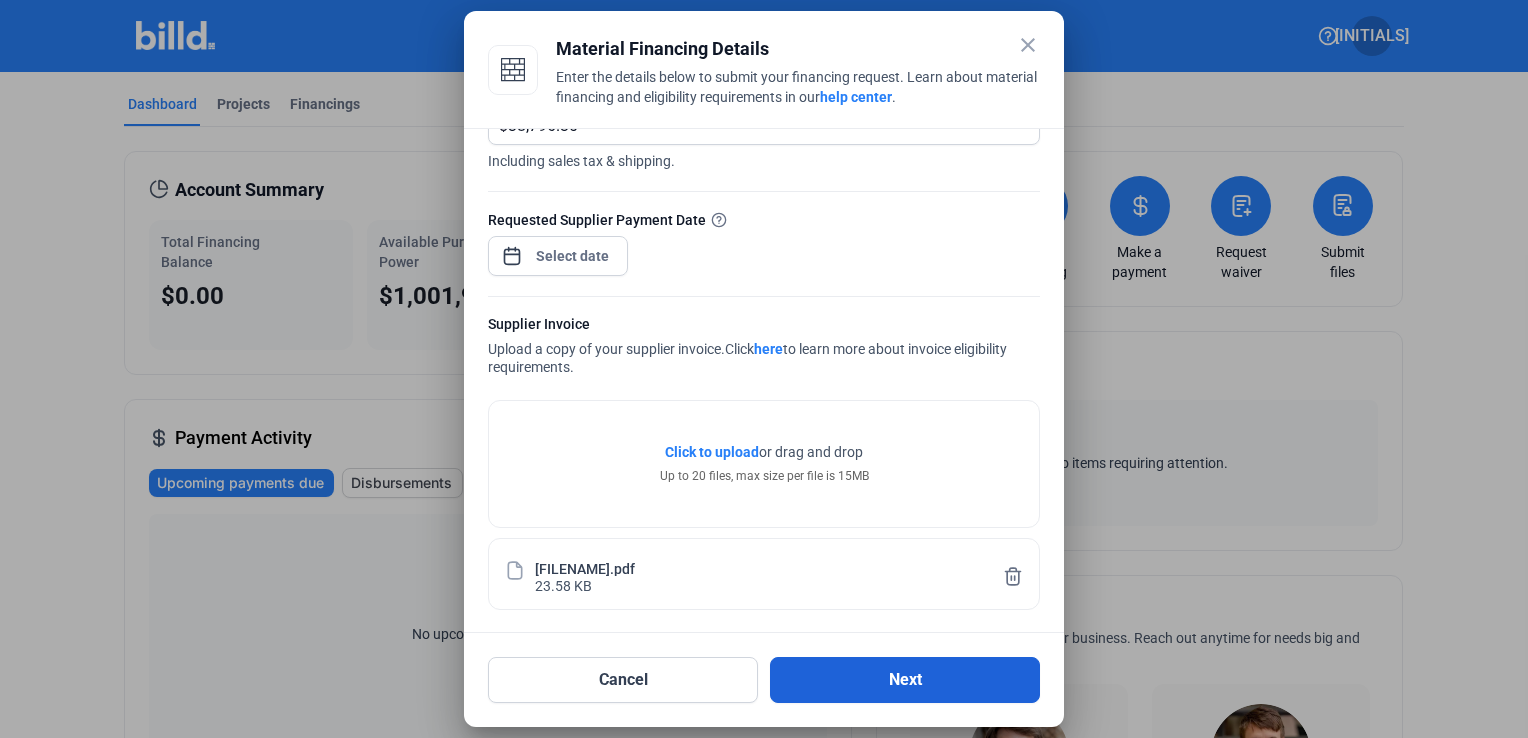 click on "Next" at bounding box center (905, 680) 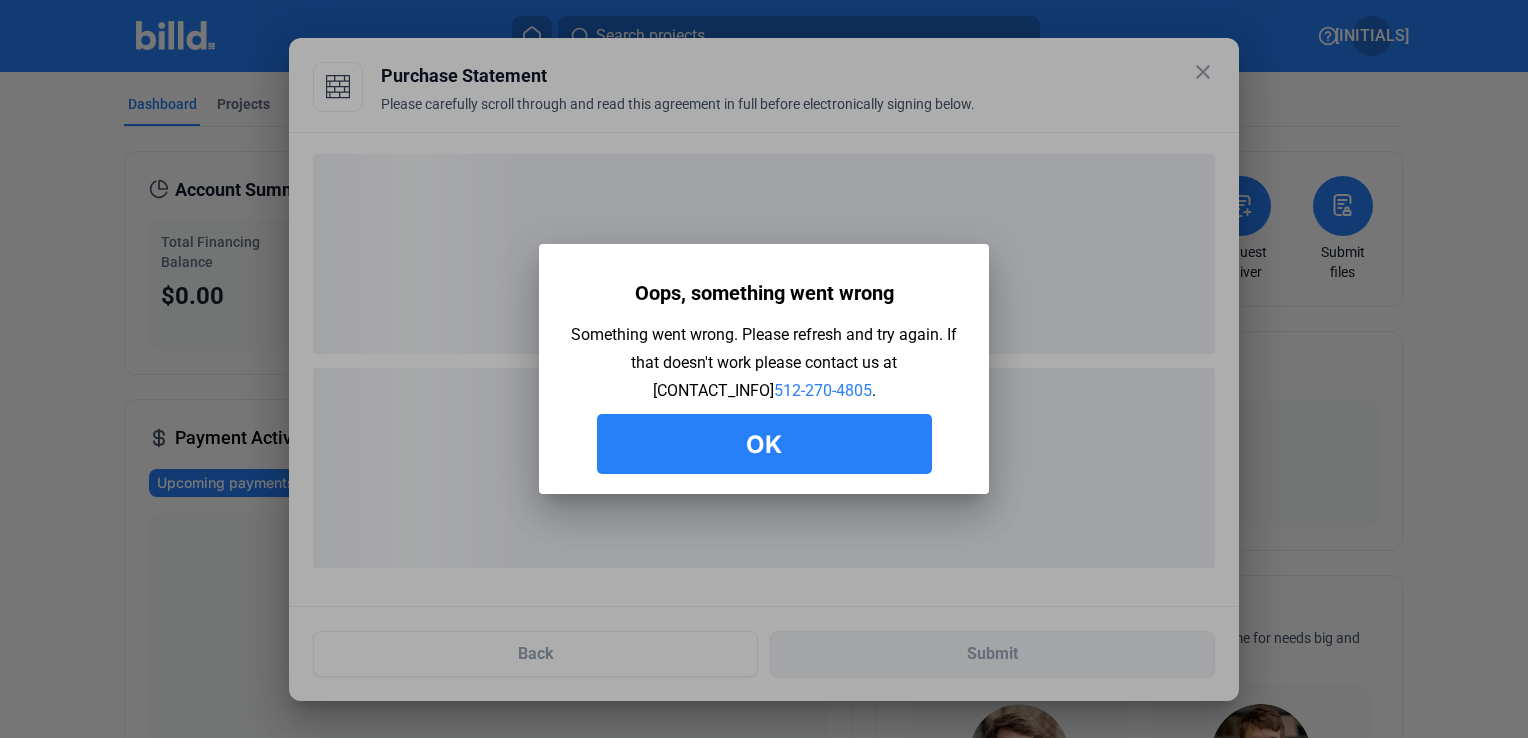 click on "Ok" at bounding box center (764, 444) 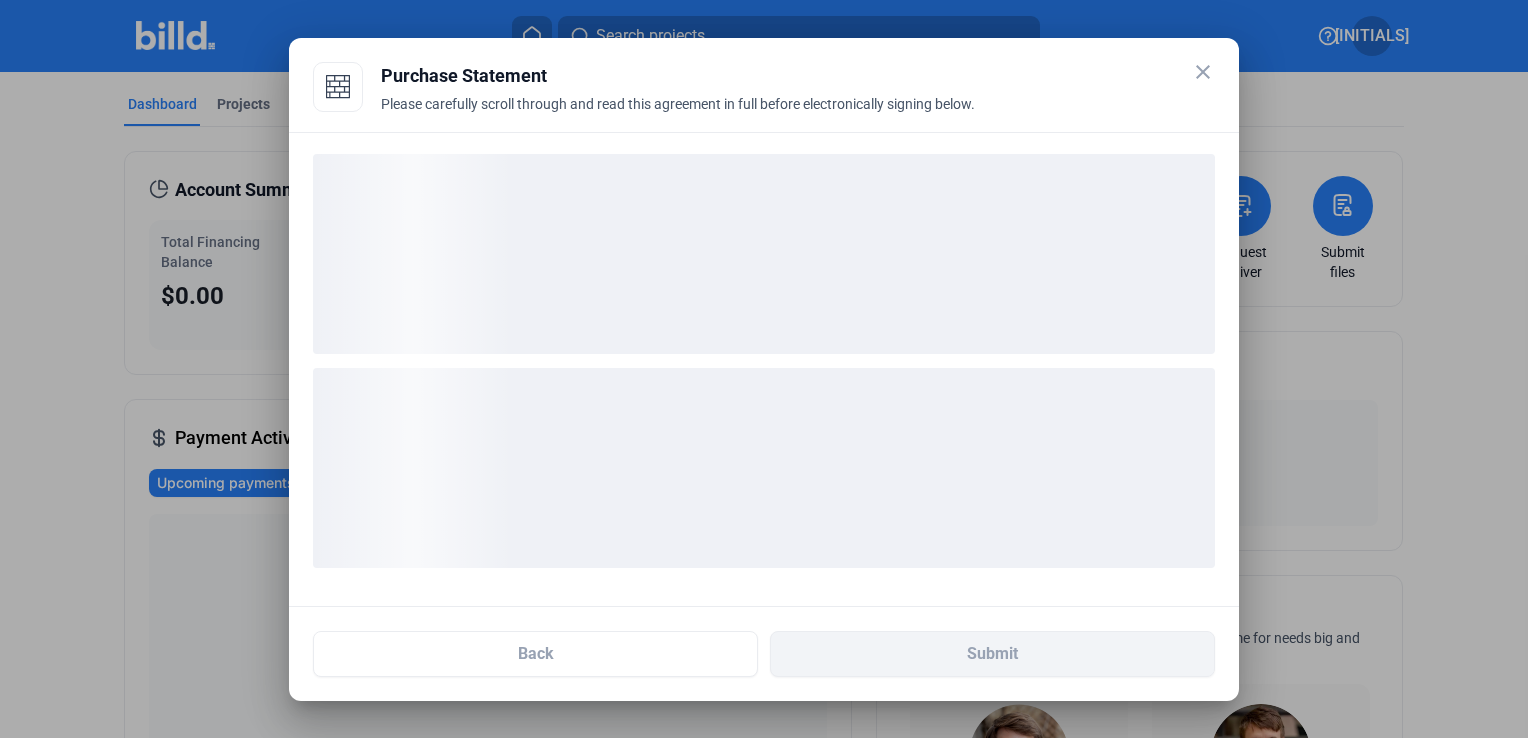 click on "close" at bounding box center (1203, 72) 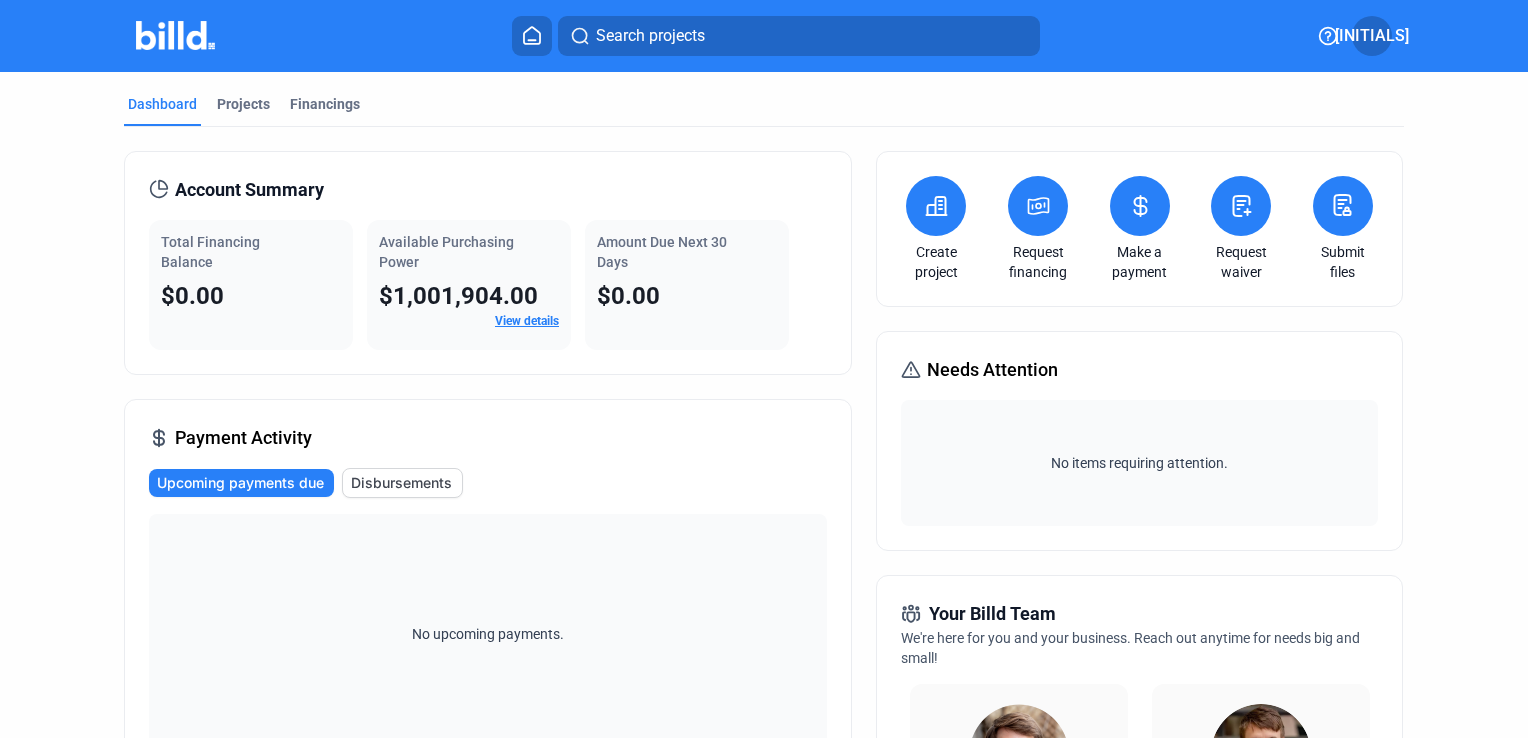 click on "Dashboard" at bounding box center (162, 104) 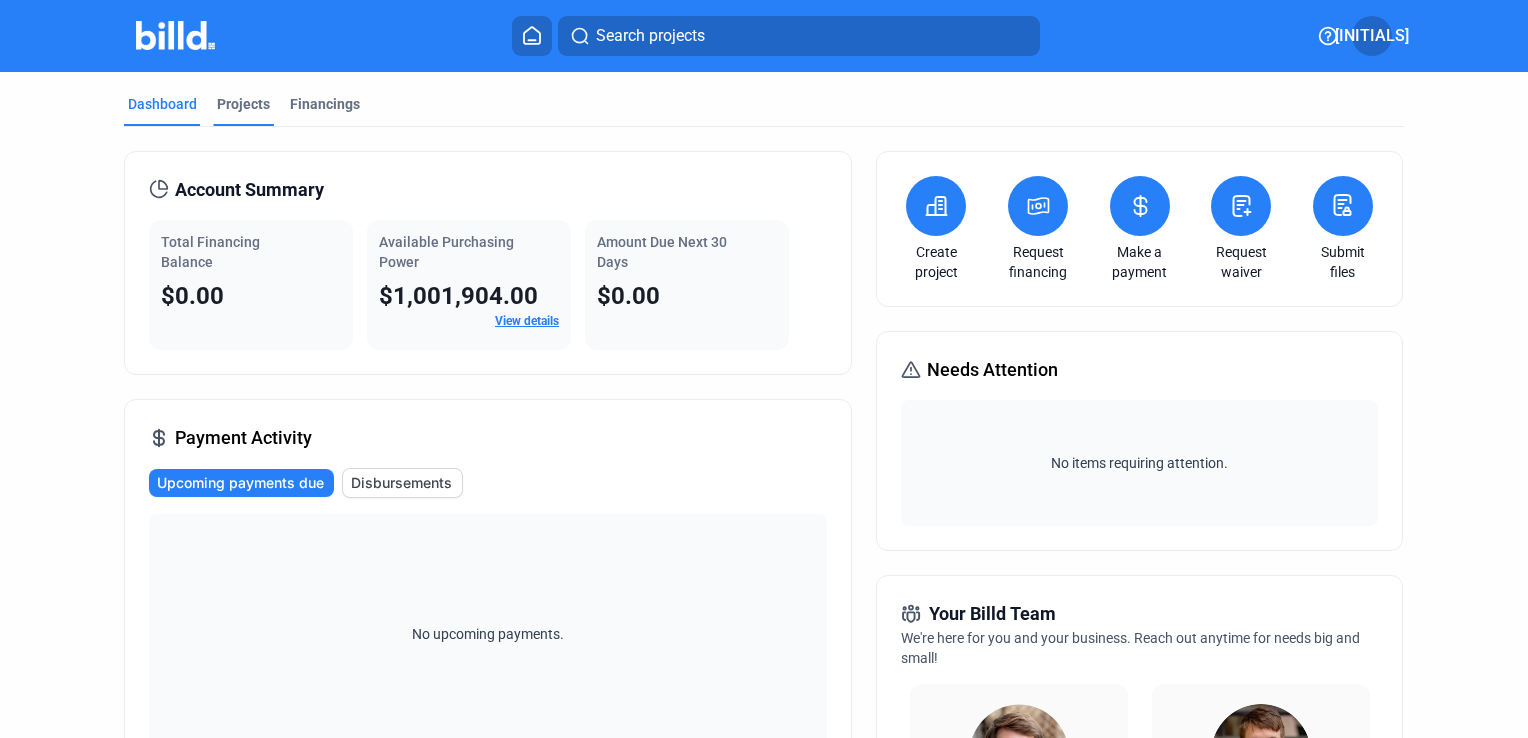 click on "Projects" at bounding box center (243, 104) 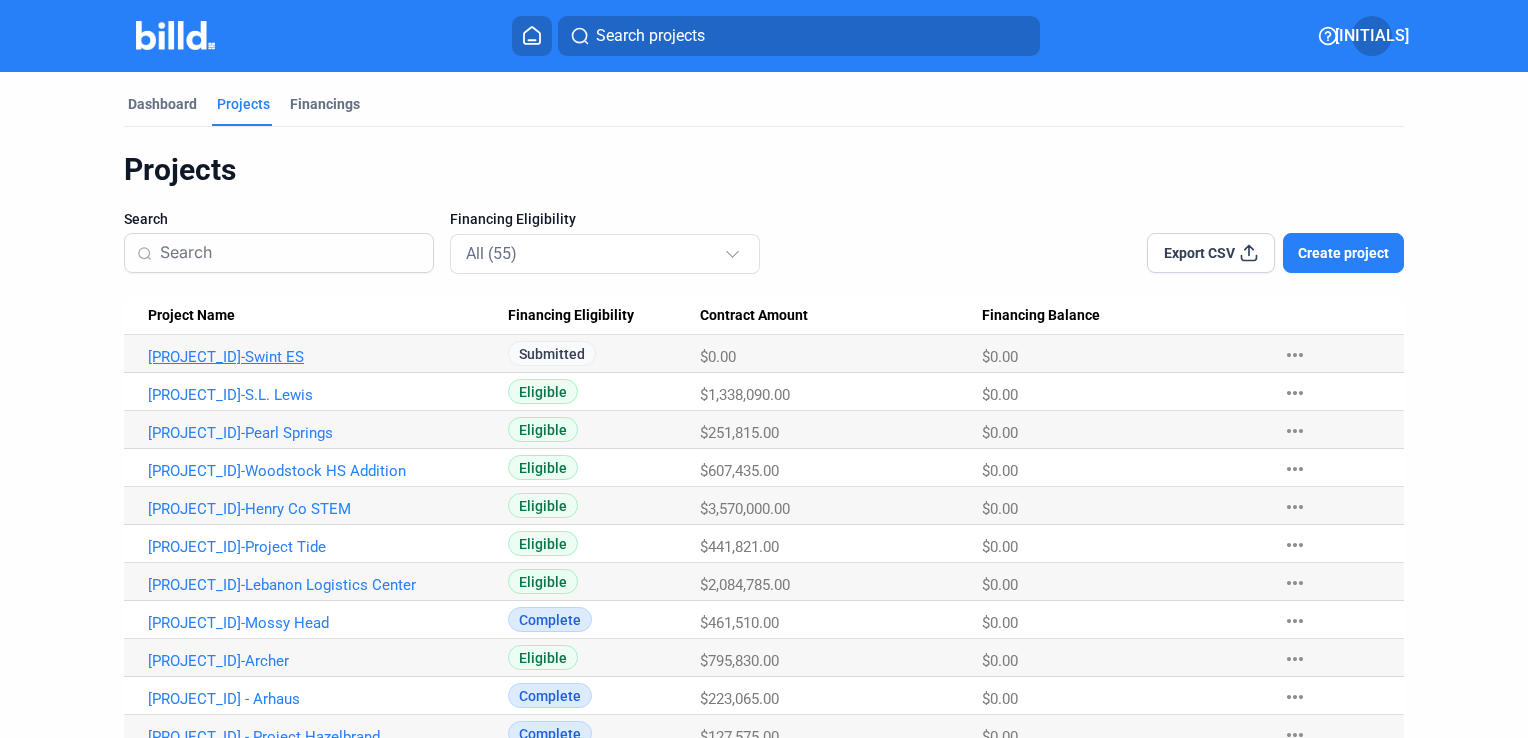 click on "1239-Swint ES" at bounding box center (320, 357) 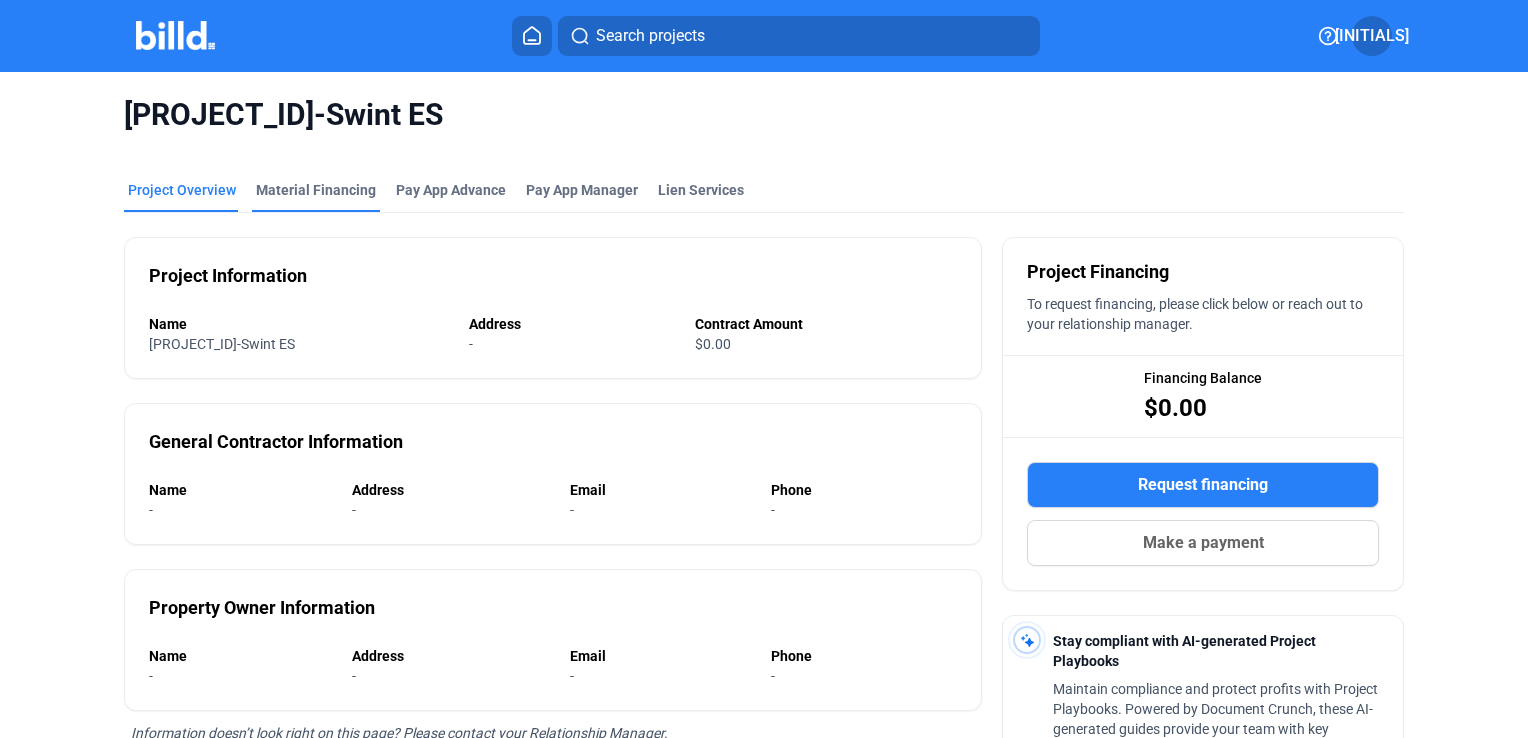 click on "Material Financing" at bounding box center [316, 190] 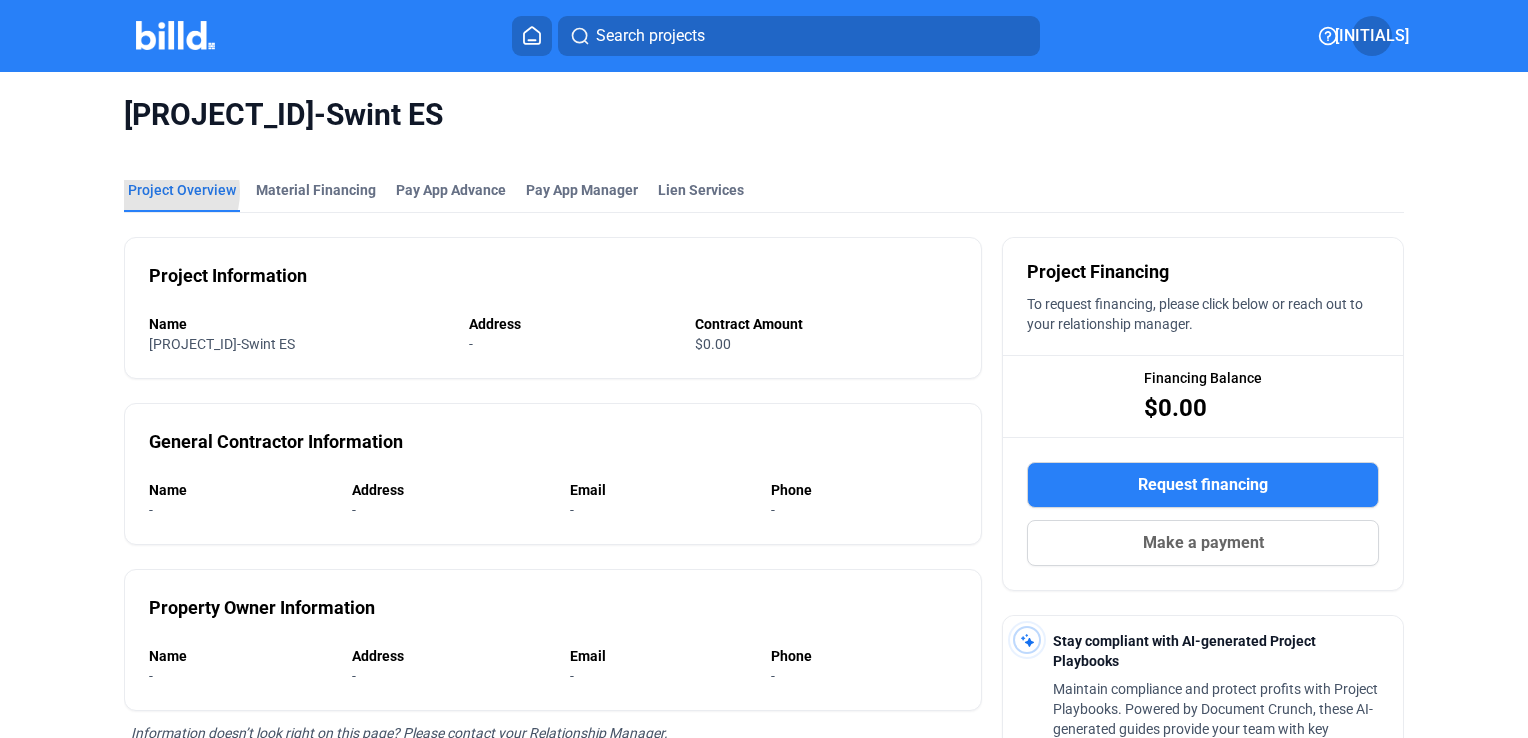 click on "Project Overview" at bounding box center [182, 190] 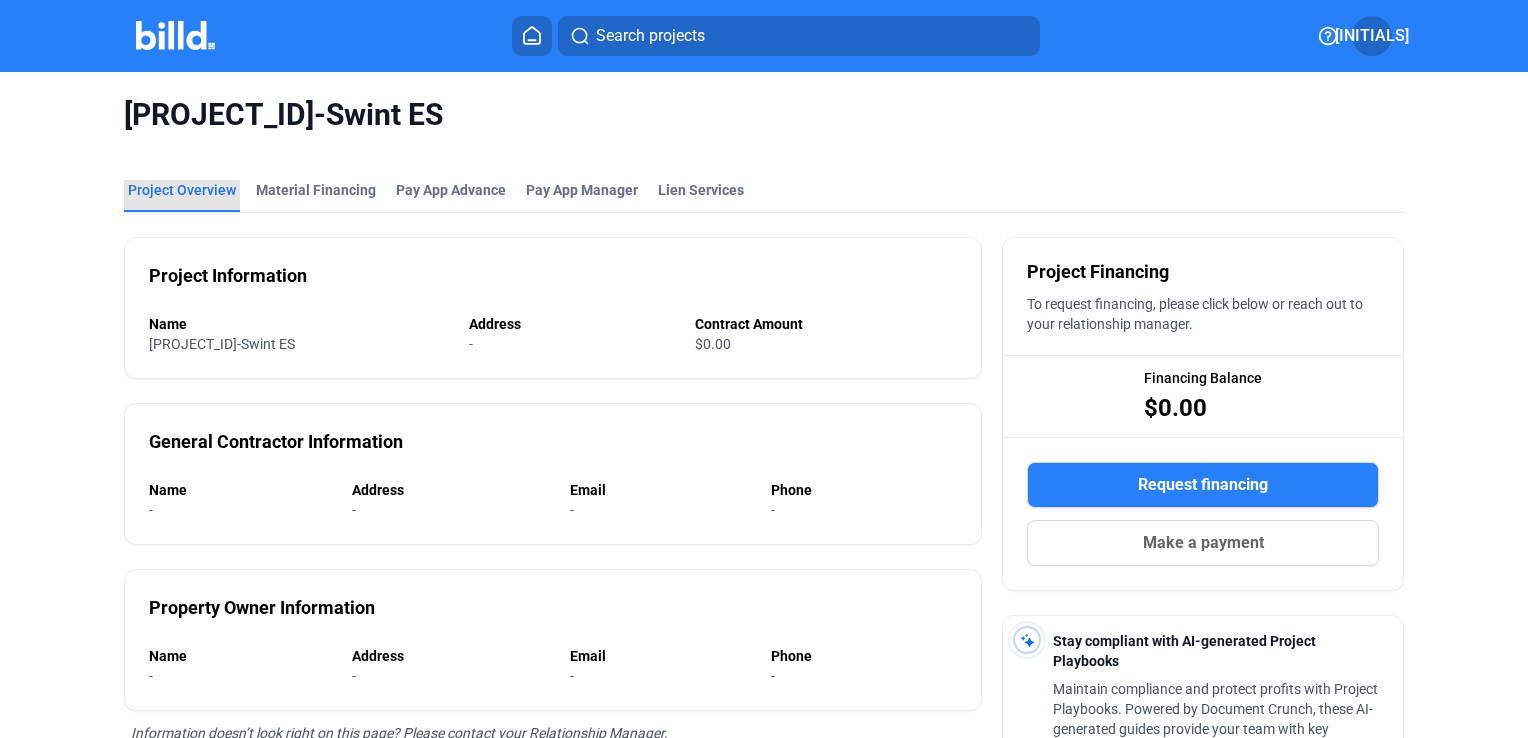 click on "Project Overview" at bounding box center (182, 190) 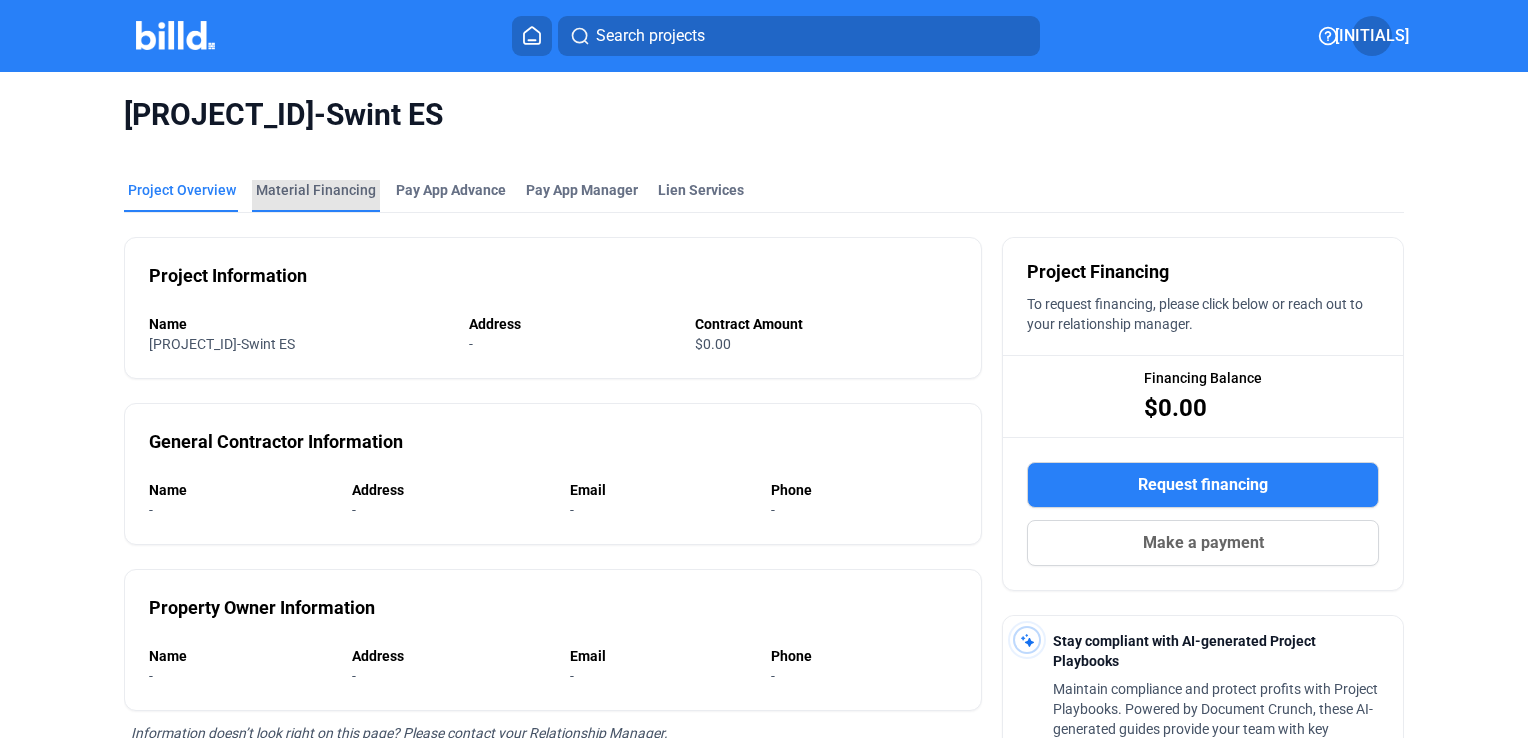 click on "Material Financing" at bounding box center [316, 190] 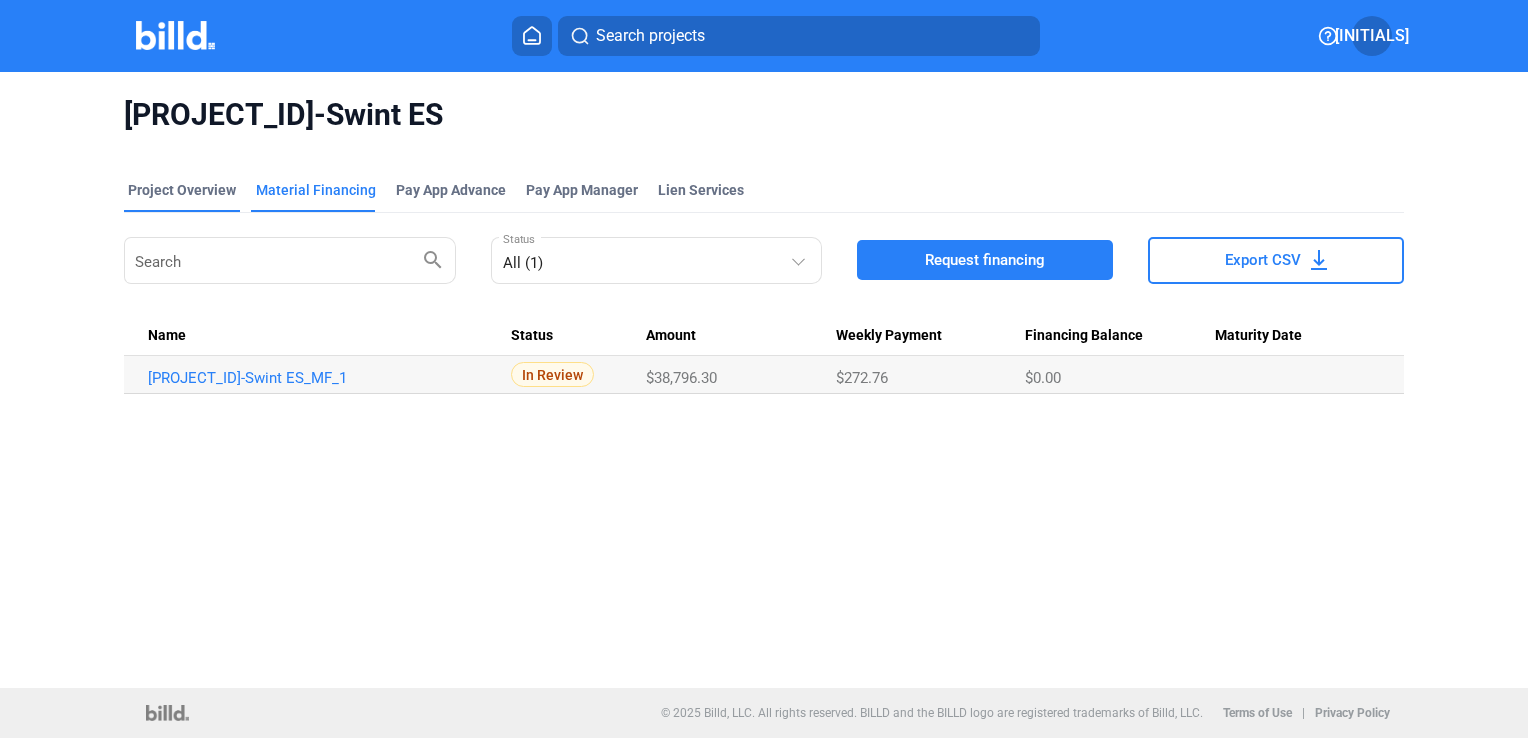 click on "Project Overview" at bounding box center (182, 190) 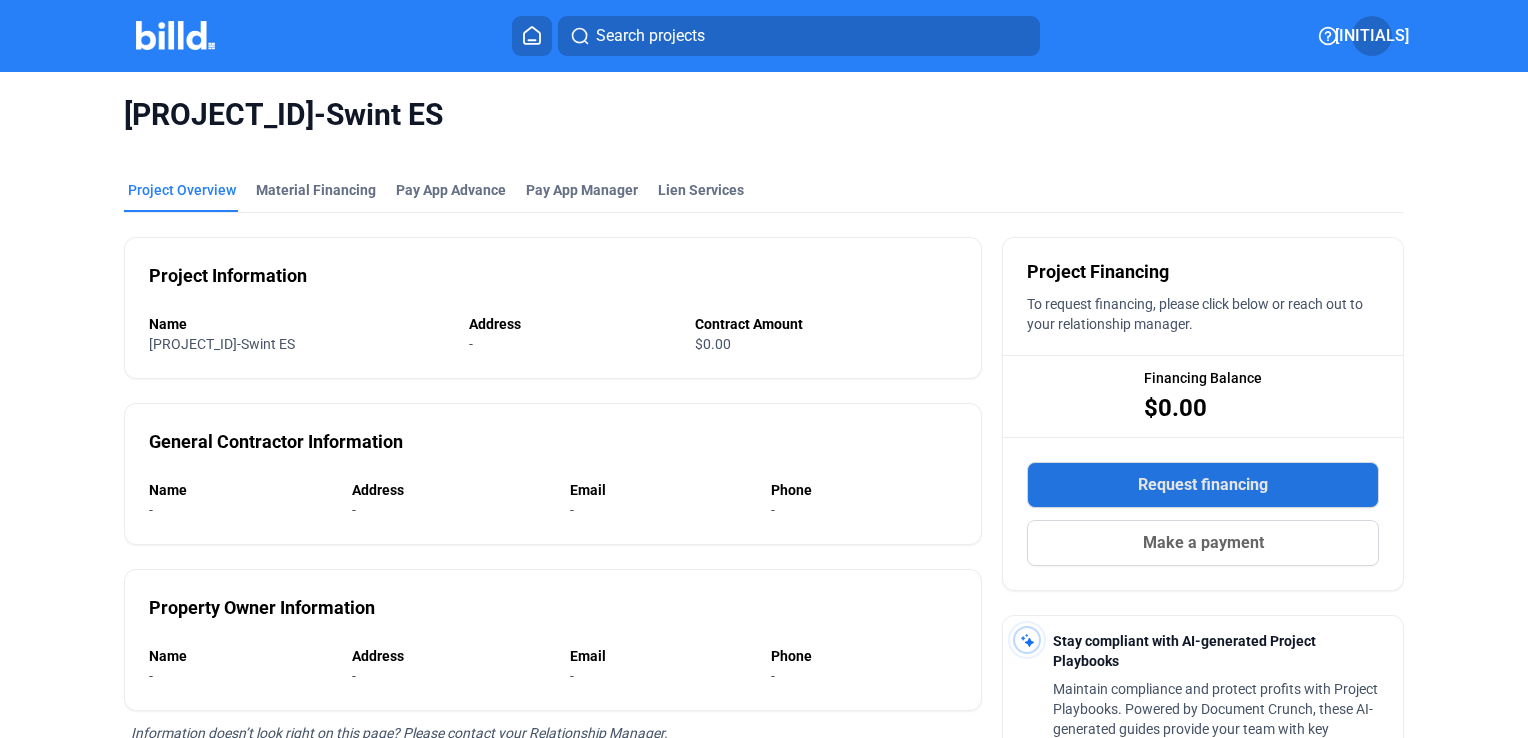 click on "Request financing" at bounding box center (1203, 485) 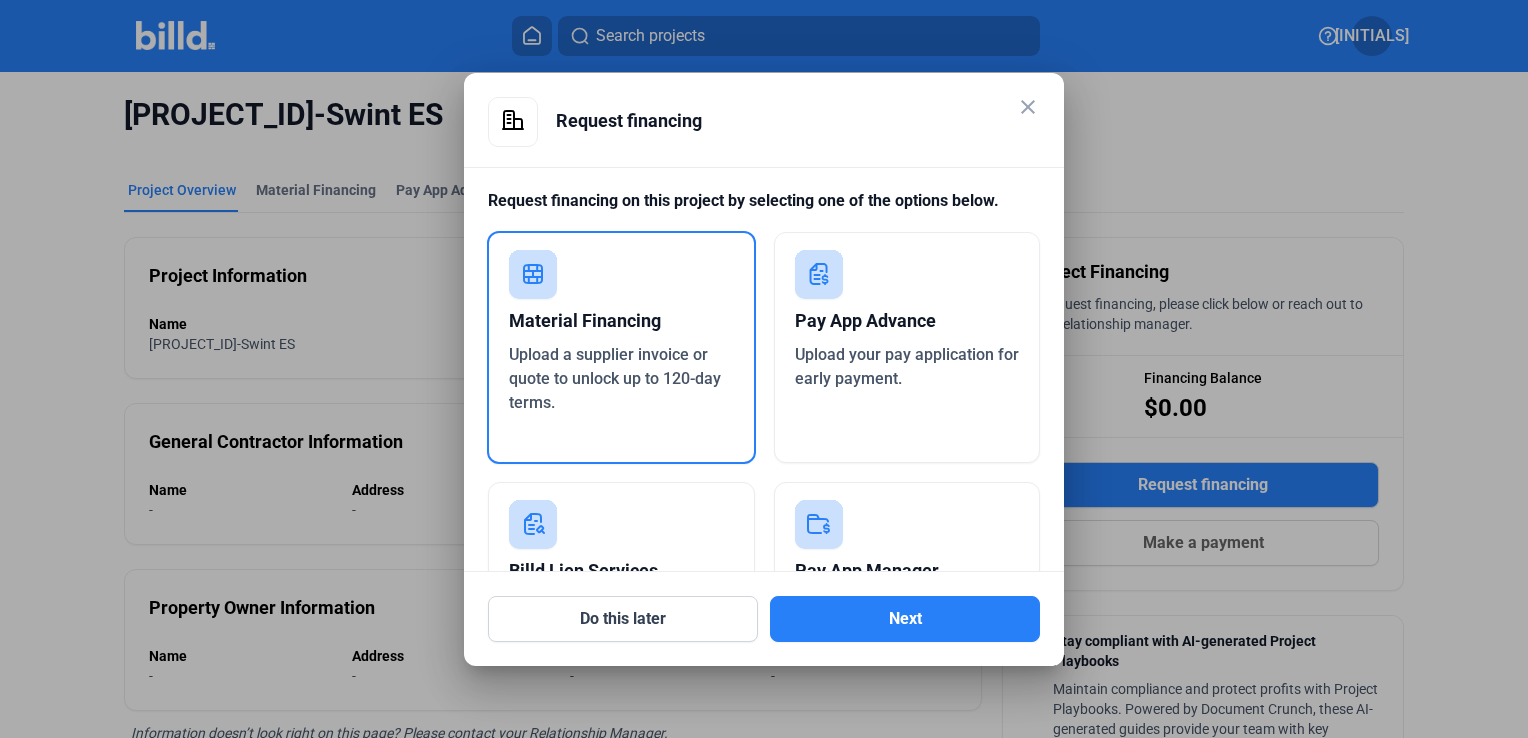 click on "Material Financing" at bounding box center (621, 321) 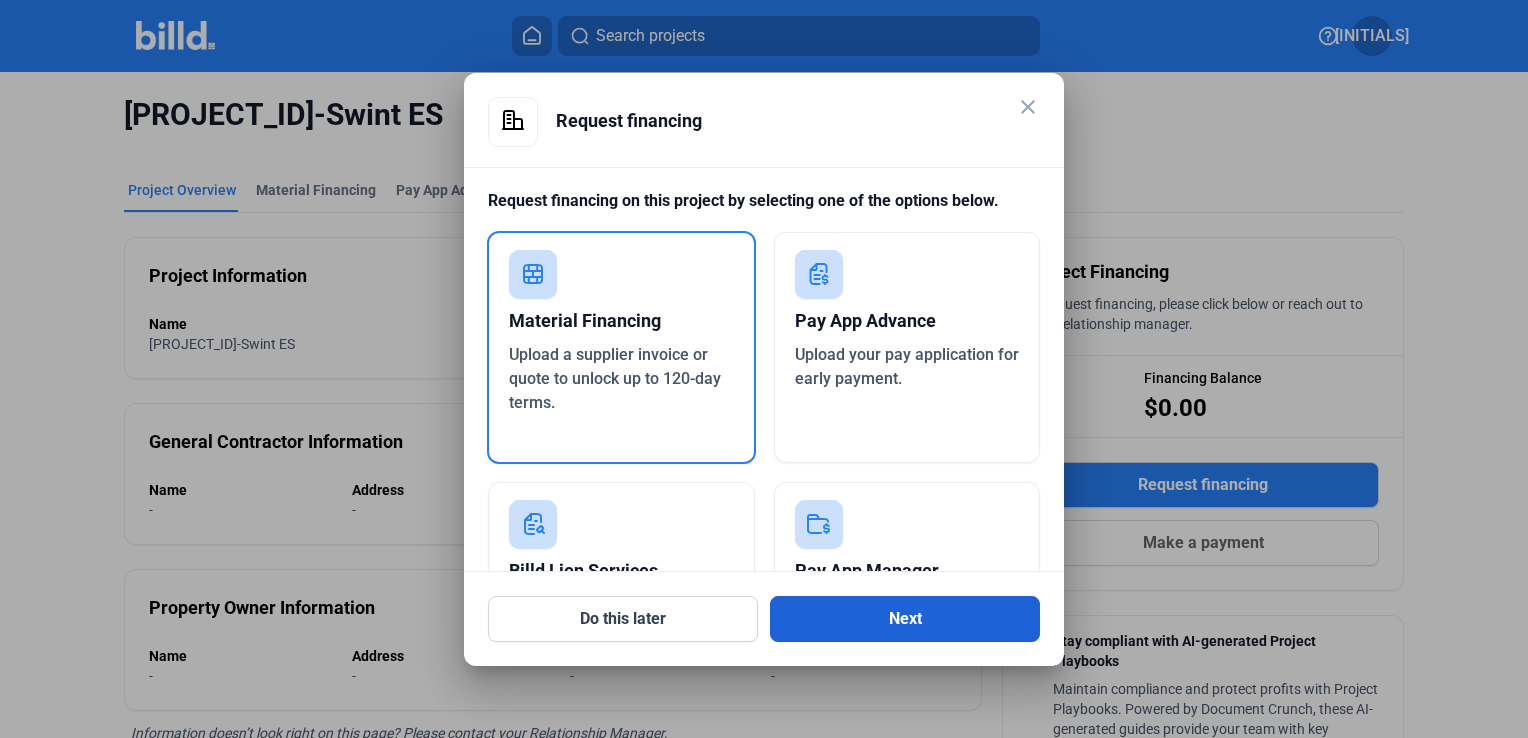 click on "Next" at bounding box center (905, 619) 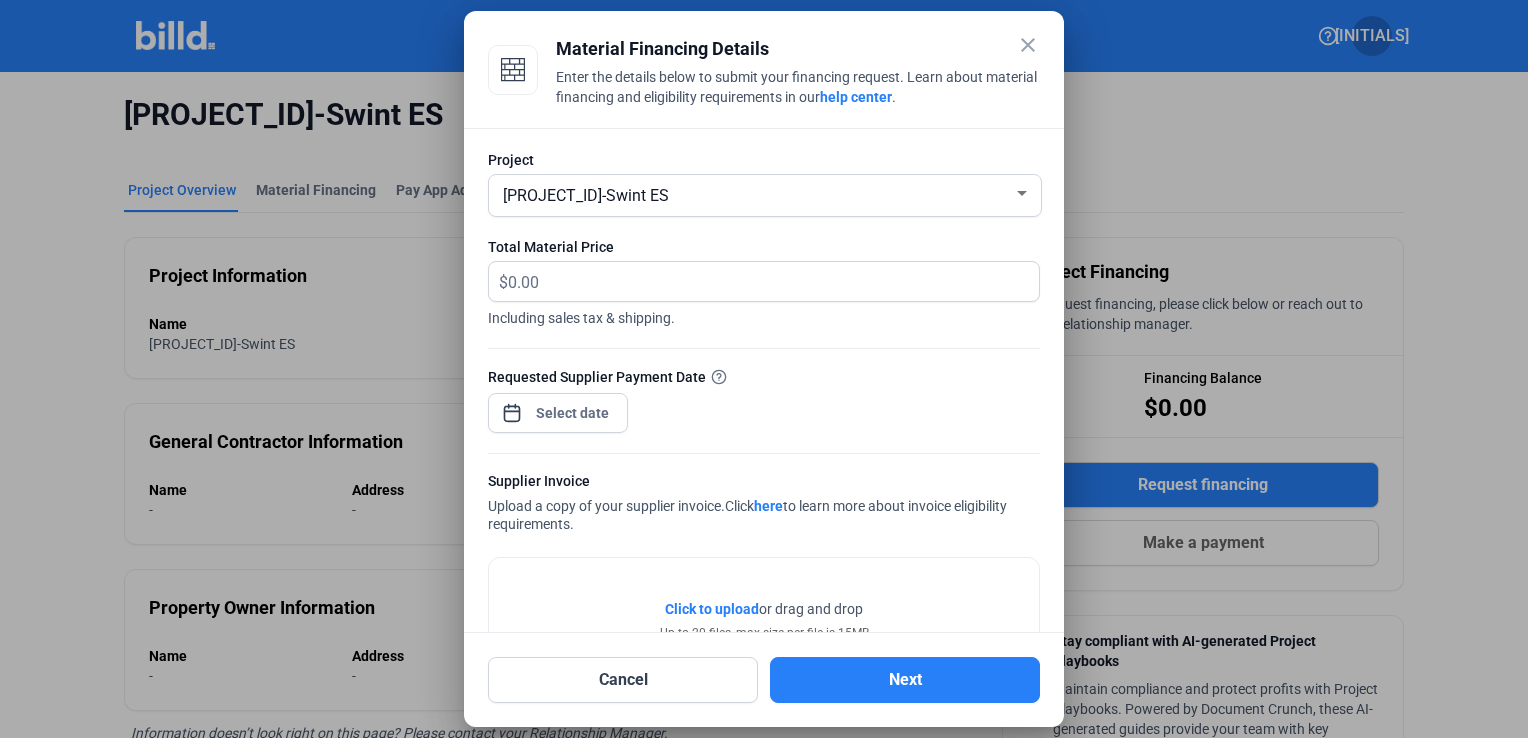 click on "1239-Swint ES" at bounding box center [756, 194] 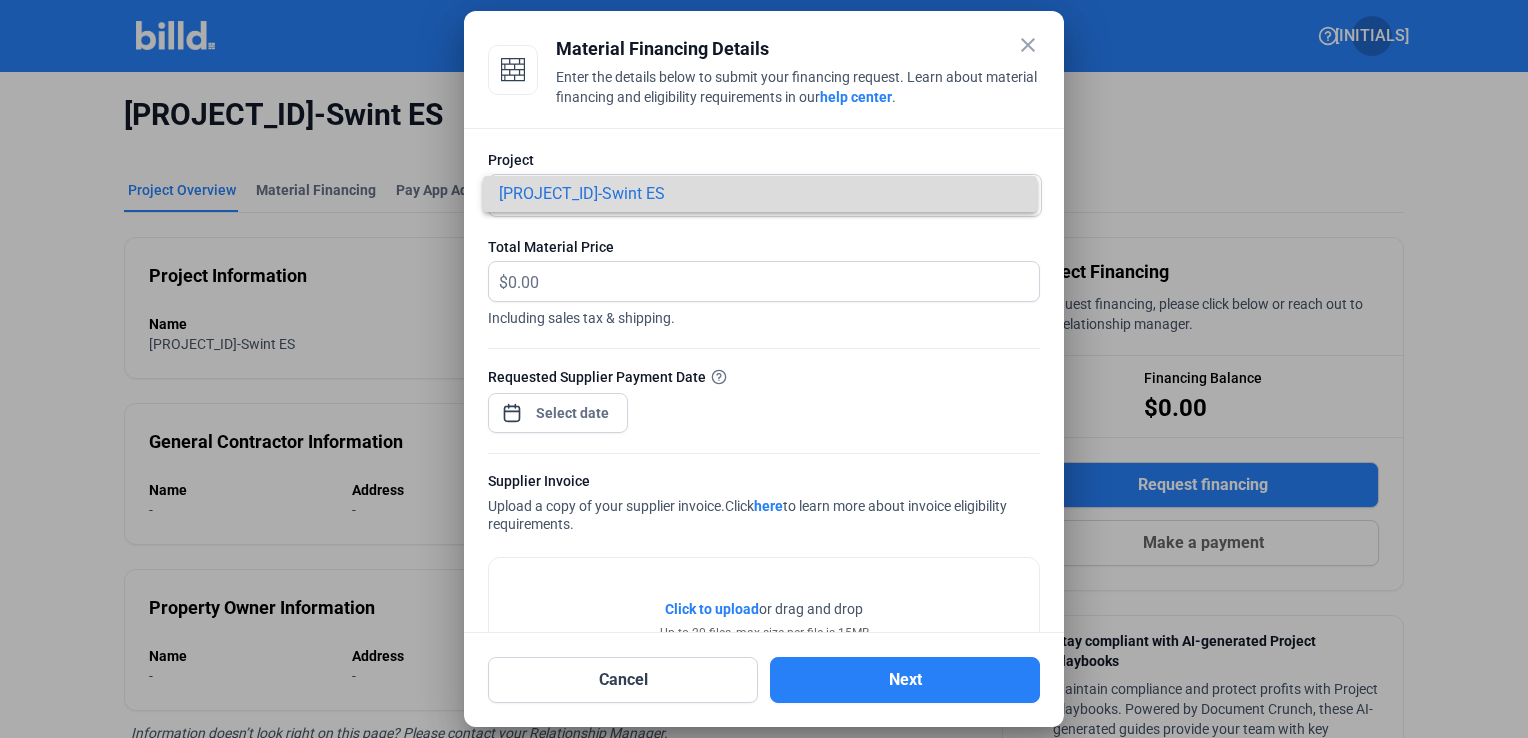 click on "1239-Swint ES" at bounding box center [760, 194] 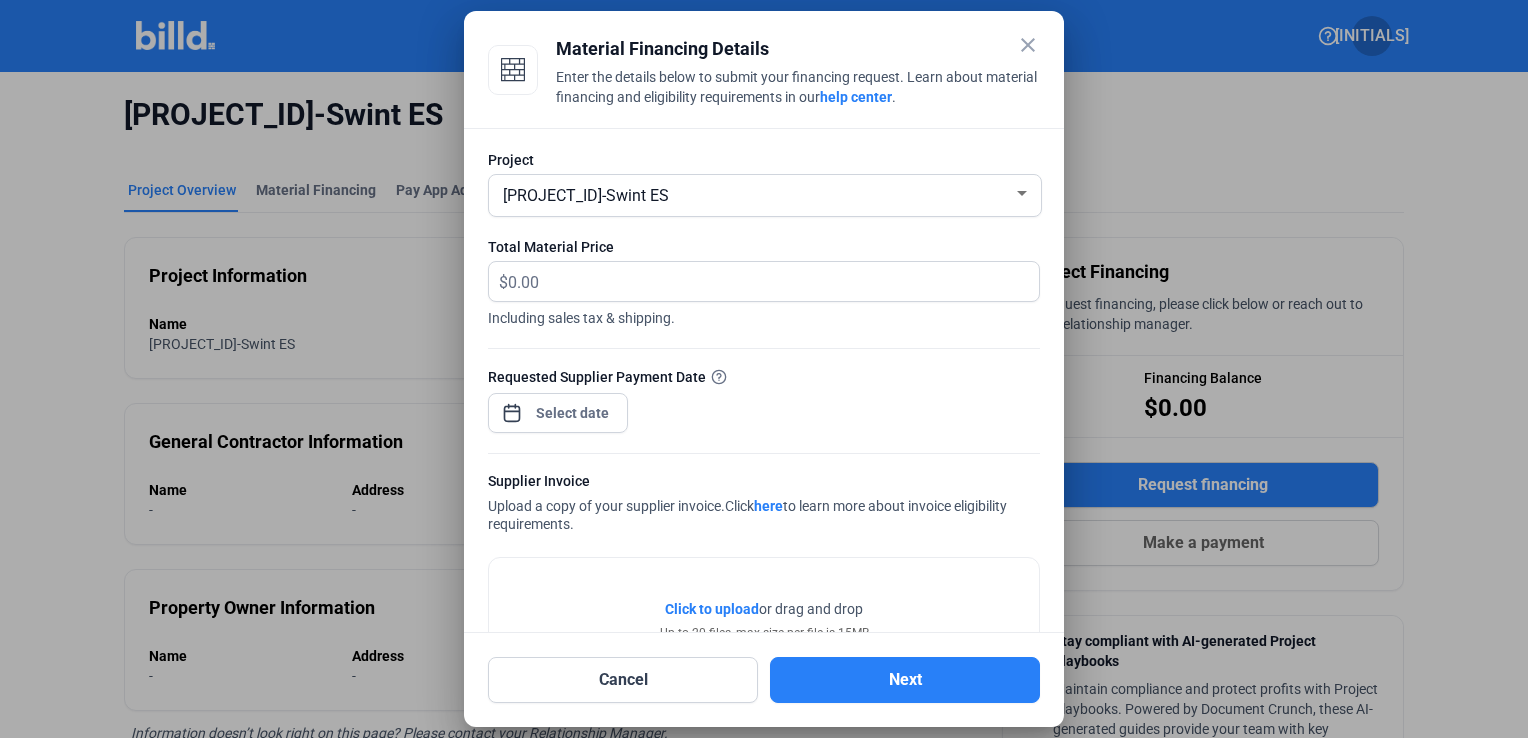 click on "1239-Swint ES" at bounding box center (756, 194) 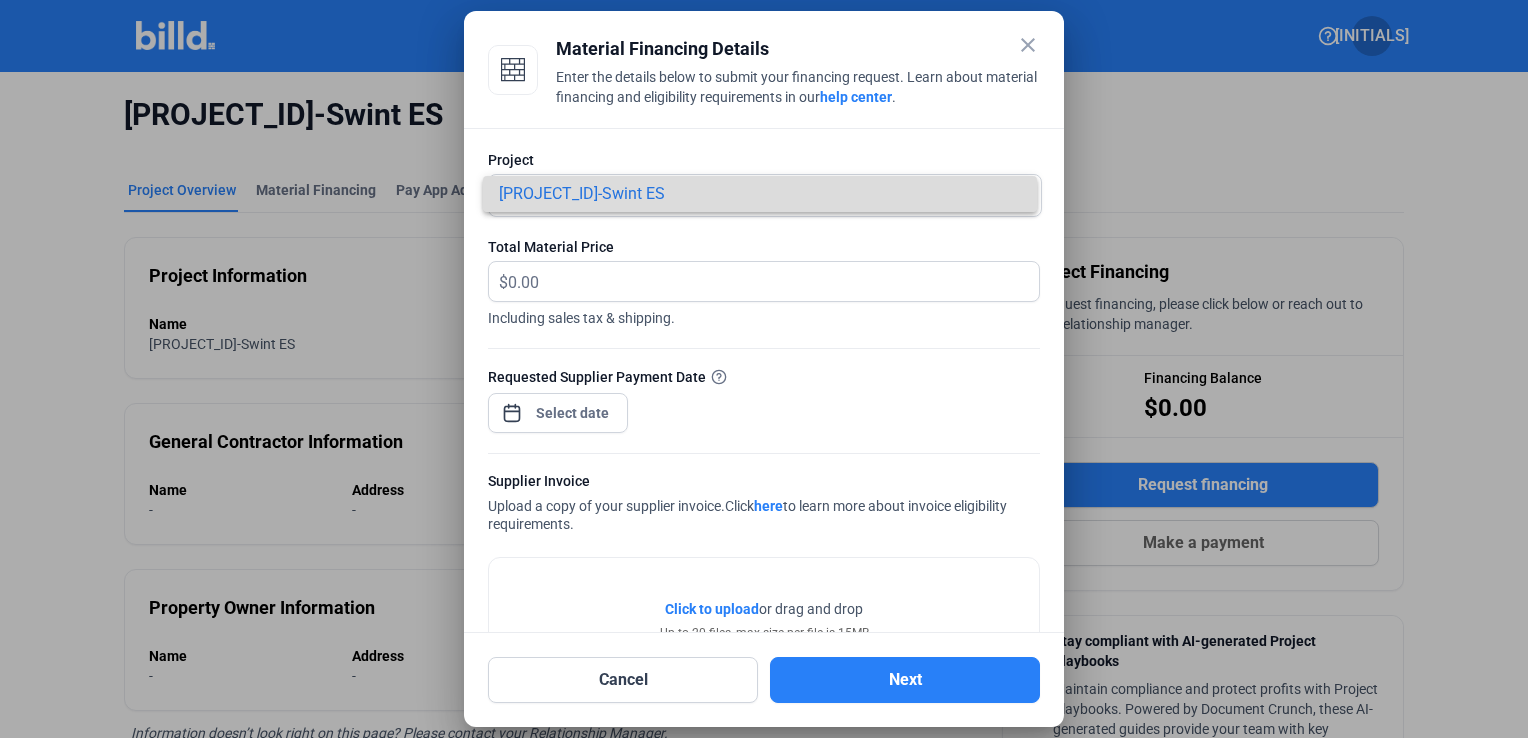 click on "1239-Swint ES" at bounding box center [760, 194] 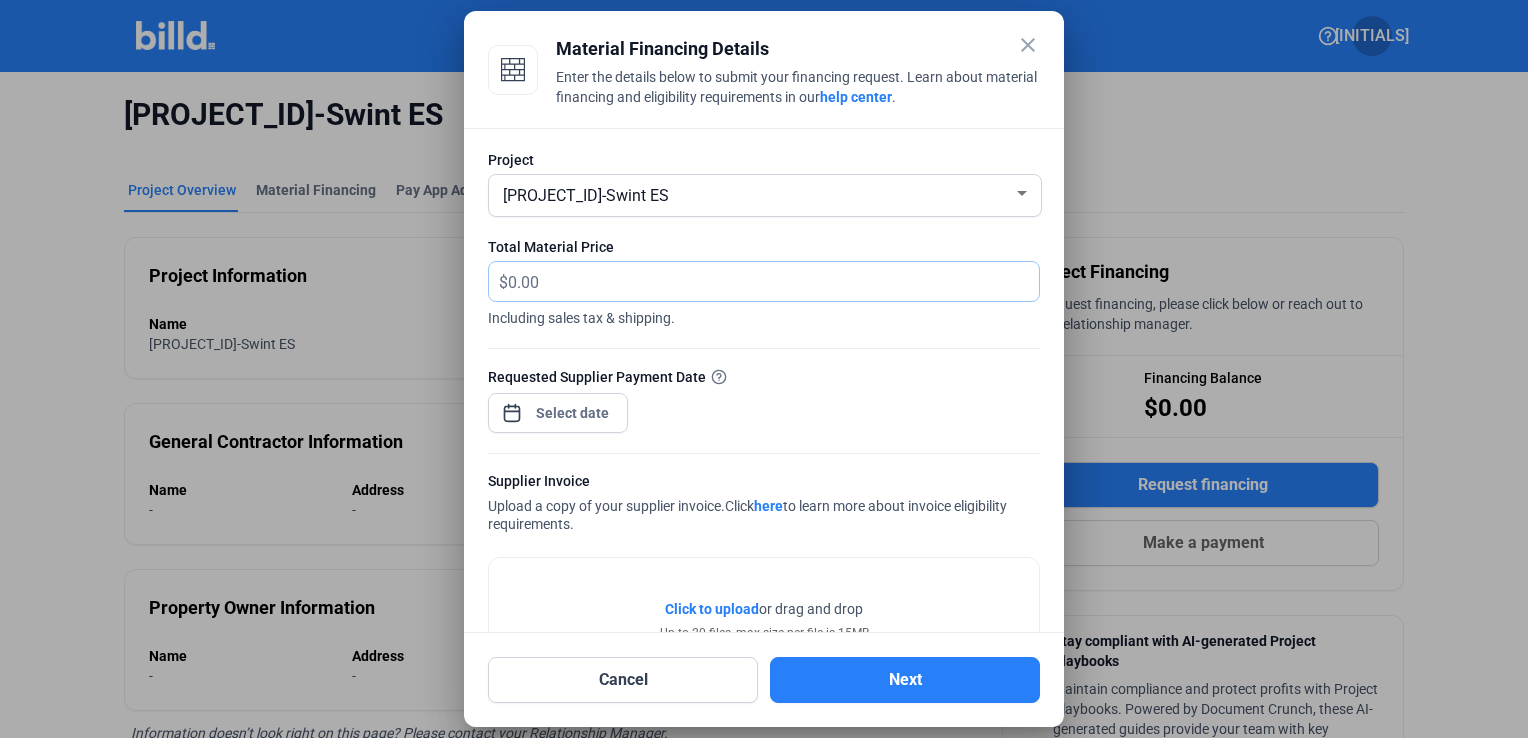 click at bounding box center (773, 281) 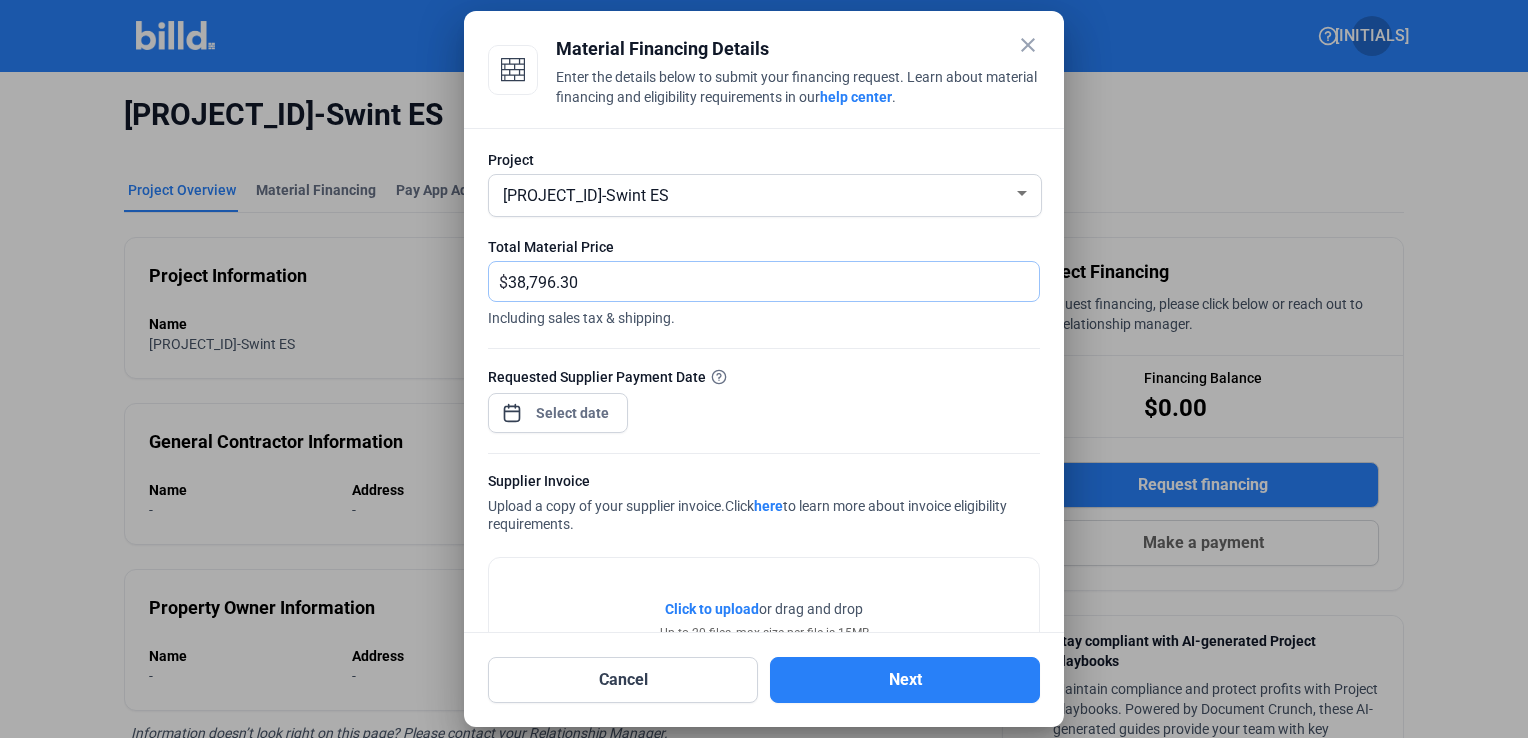 type on "38,796.30" 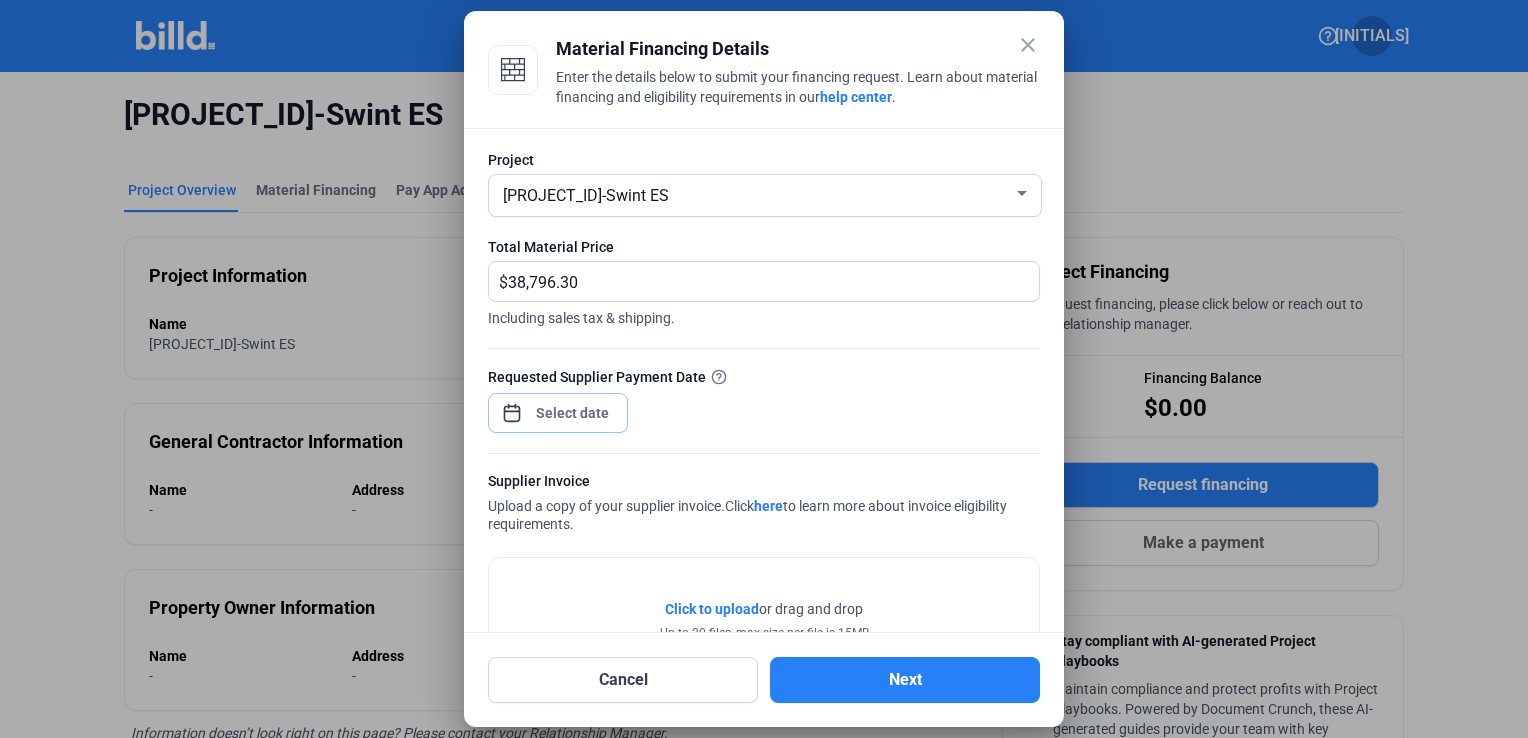 click 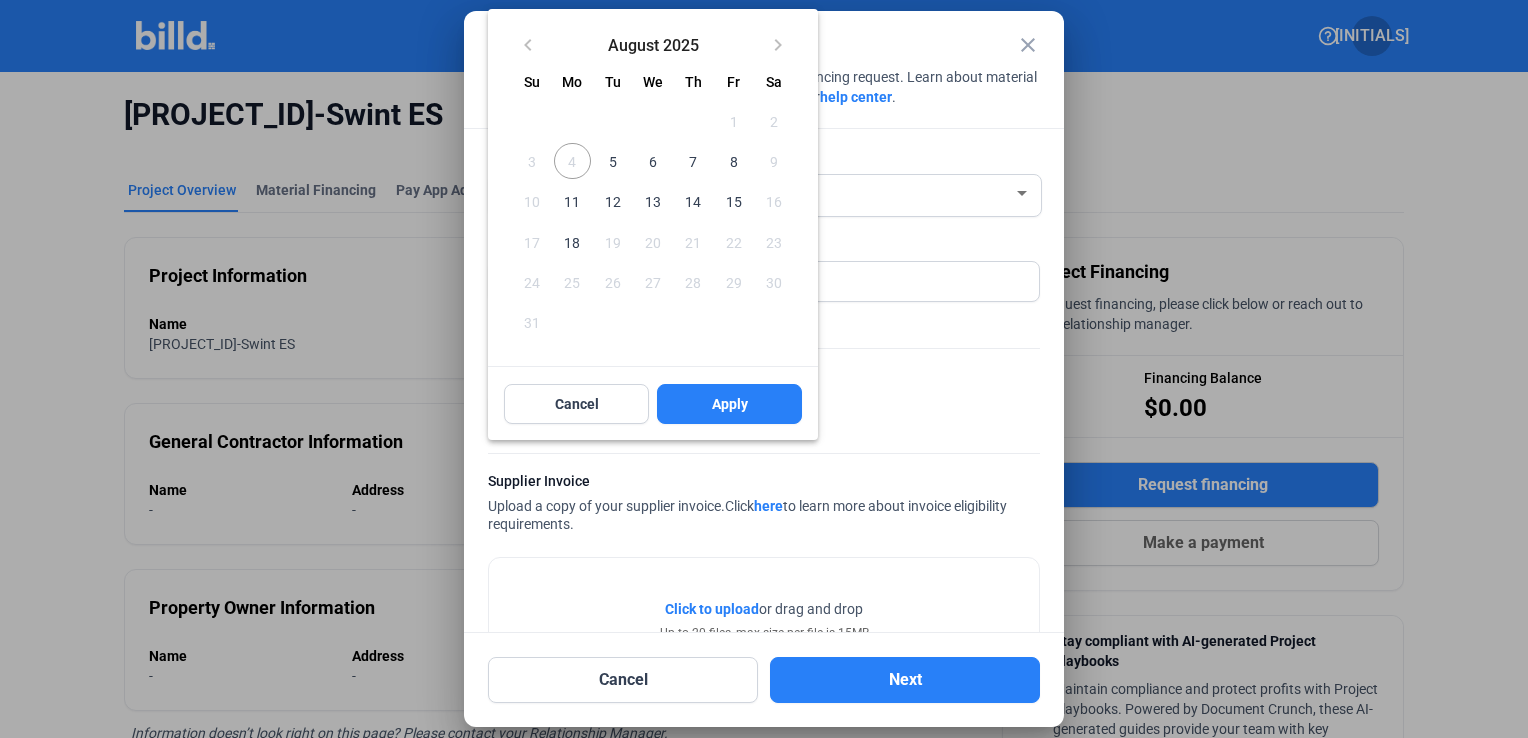 click on "8" at bounding box center (733, 161) 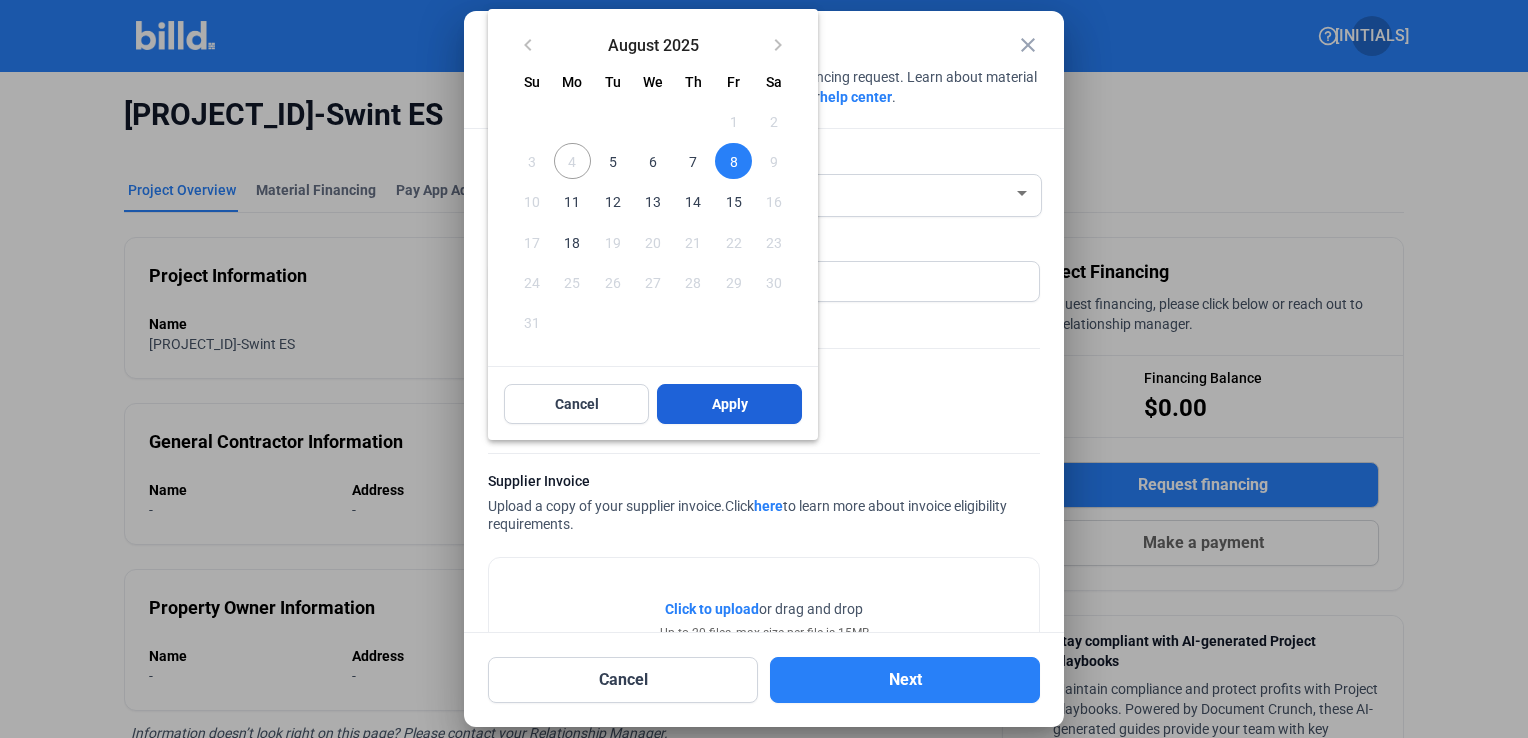 click on "Apply" at bounding box center (729, 404) 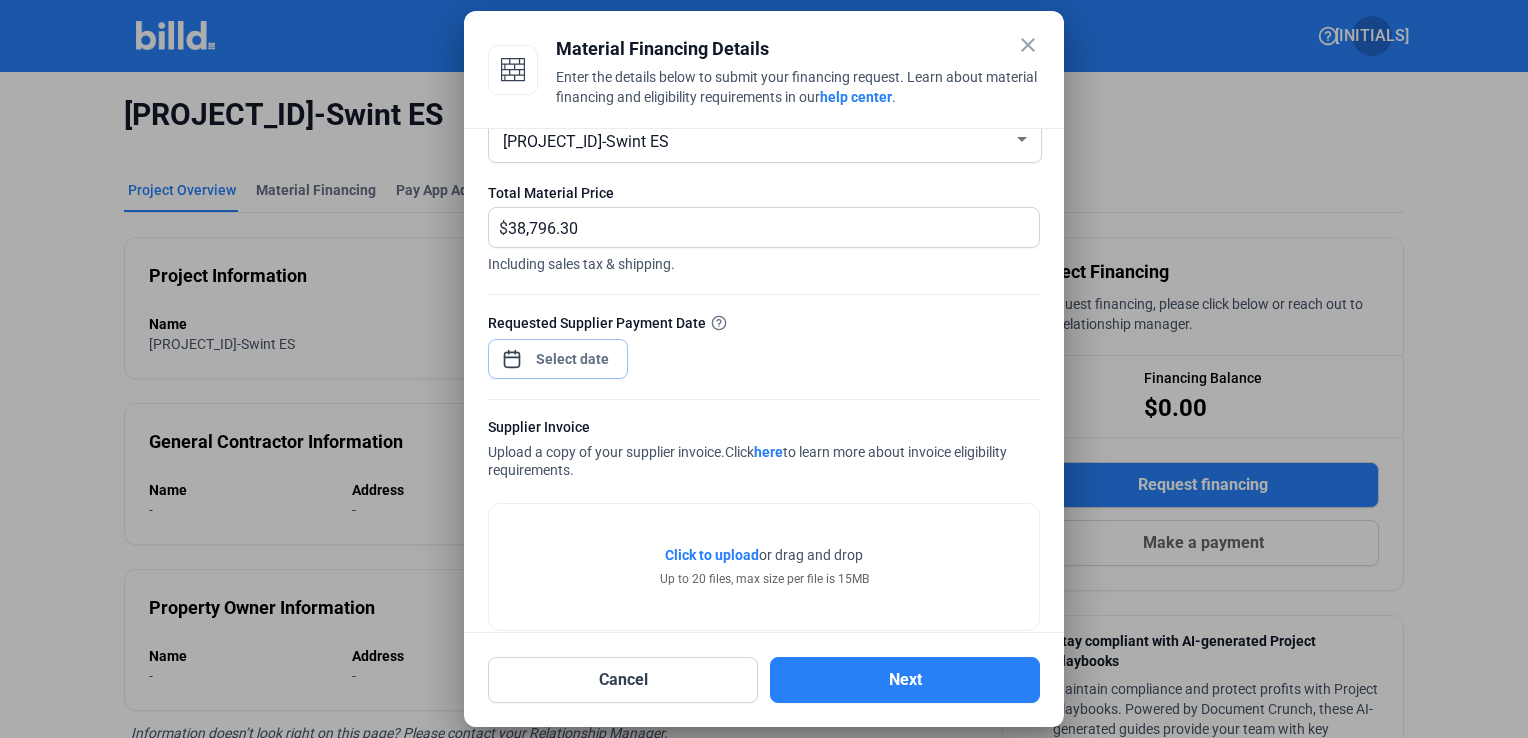 scroll, scrollTop: 83, scrollLeft: 0, axis: vertical 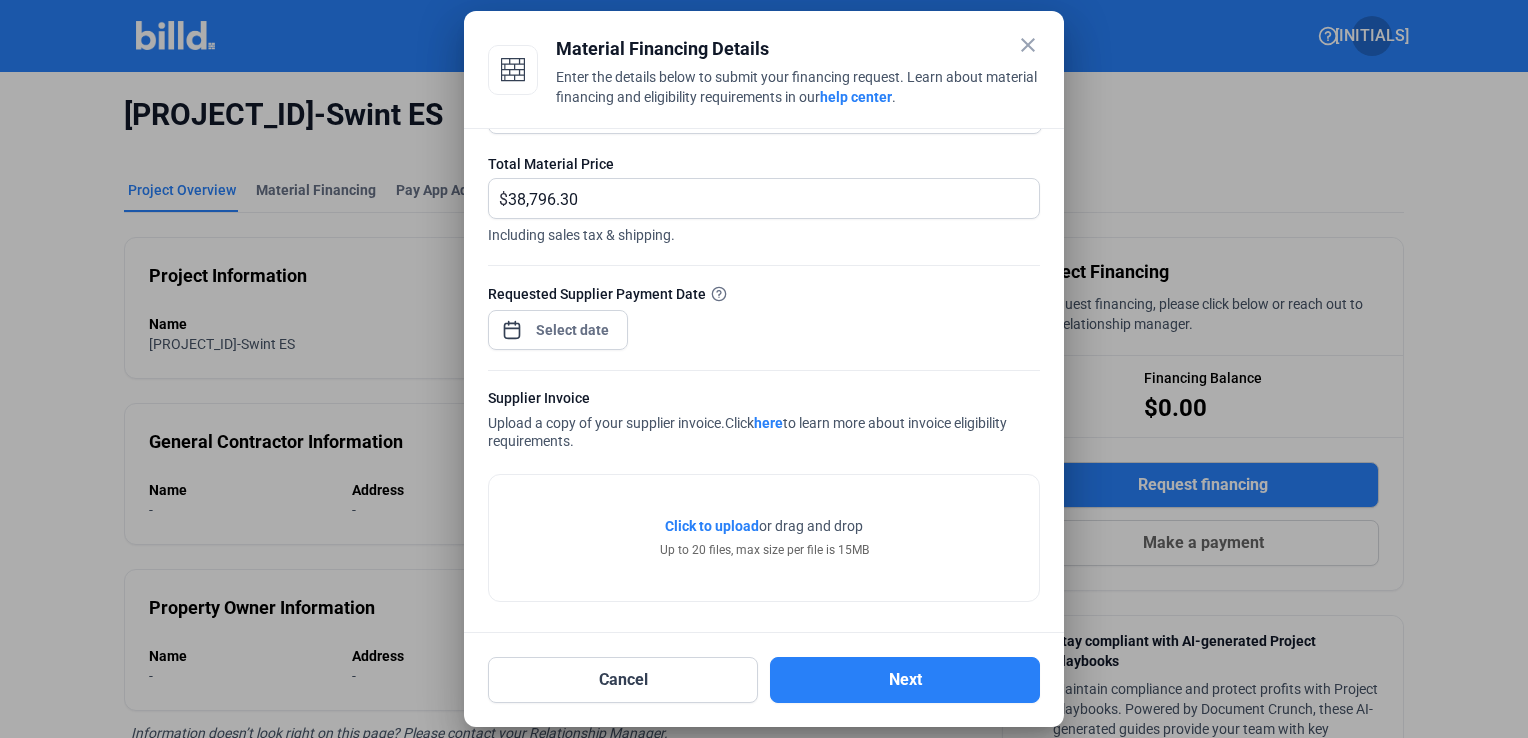 click on "Click to upload  Tap to upload" 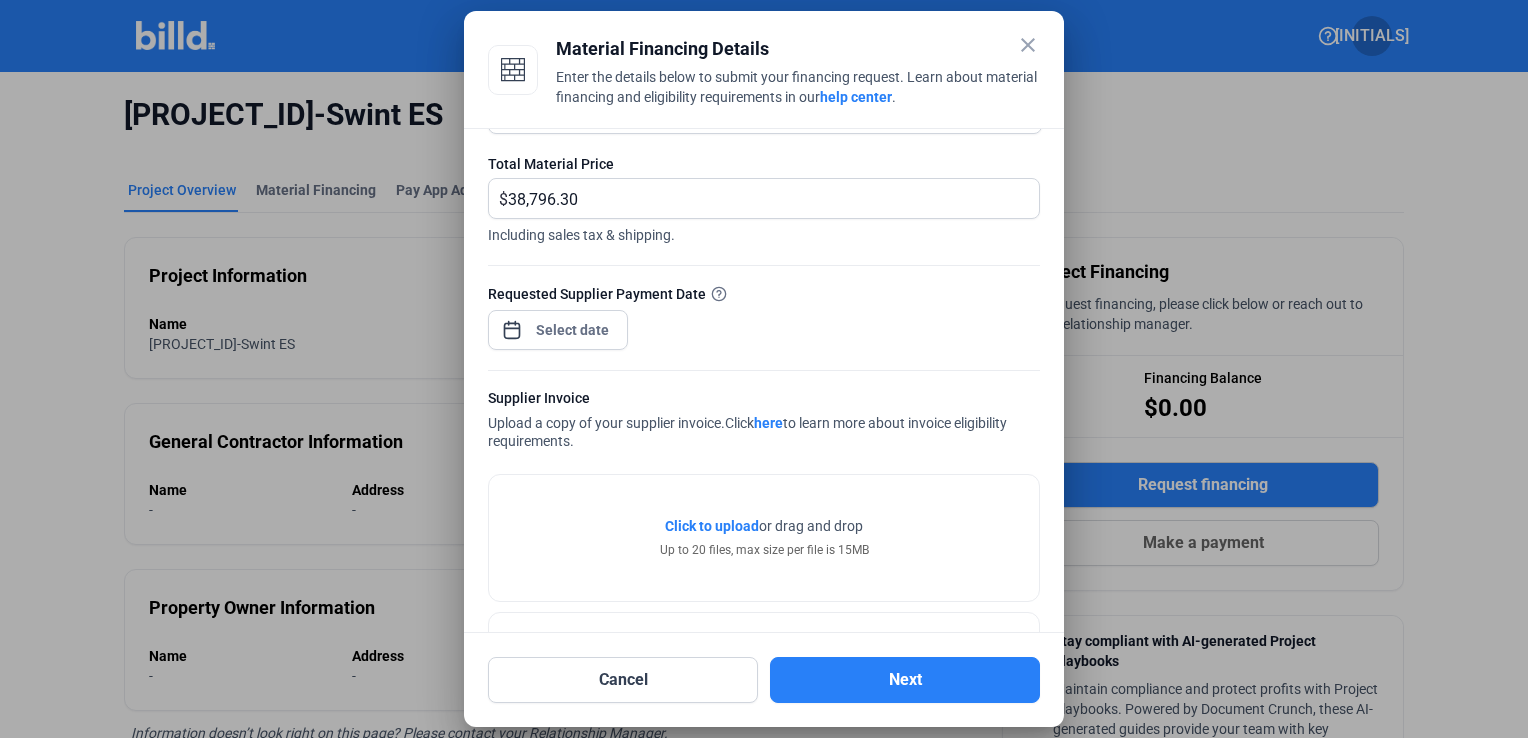 scroll, scrollTop: 157, scrollLeft: 0, axis: vertical 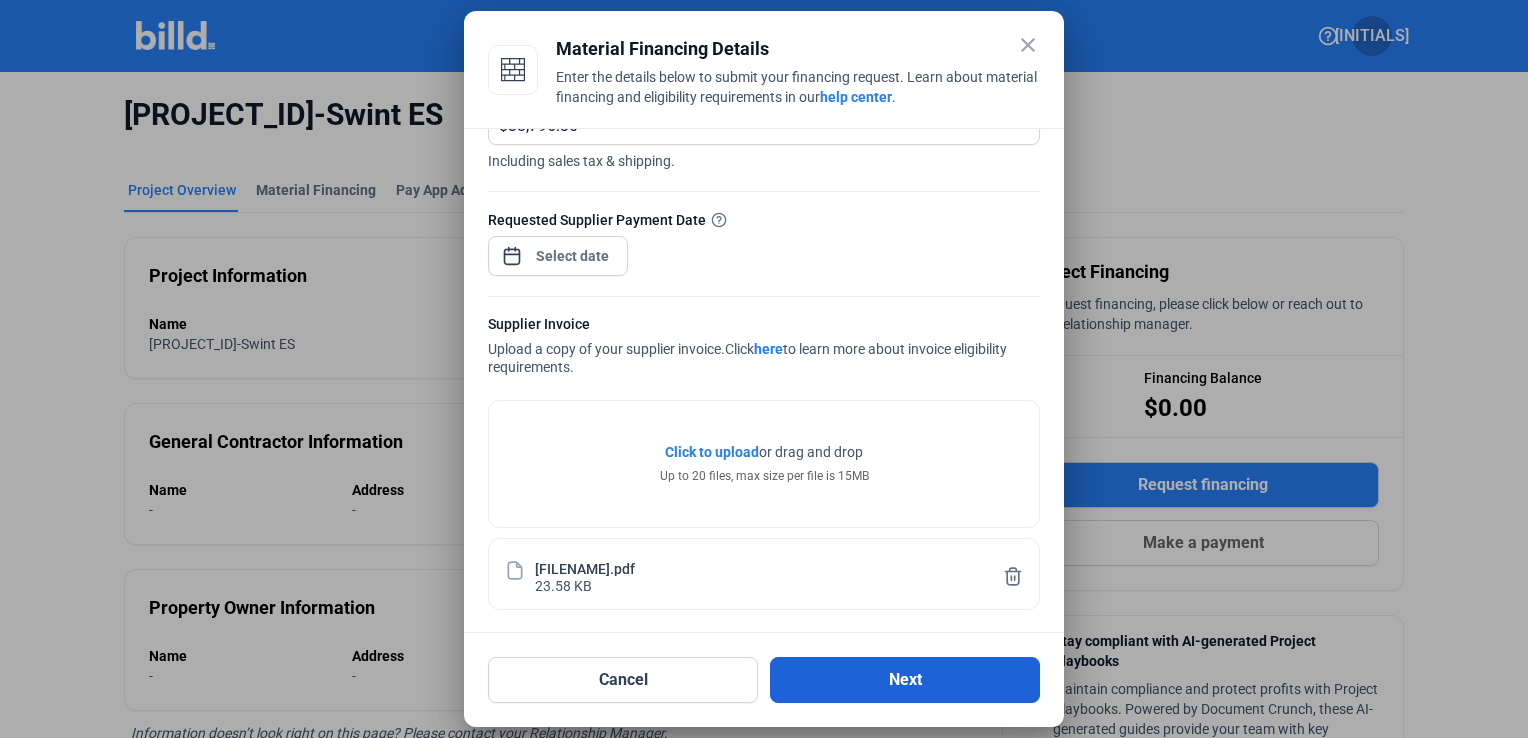 click on "Next" at bounding box center [905, 680] 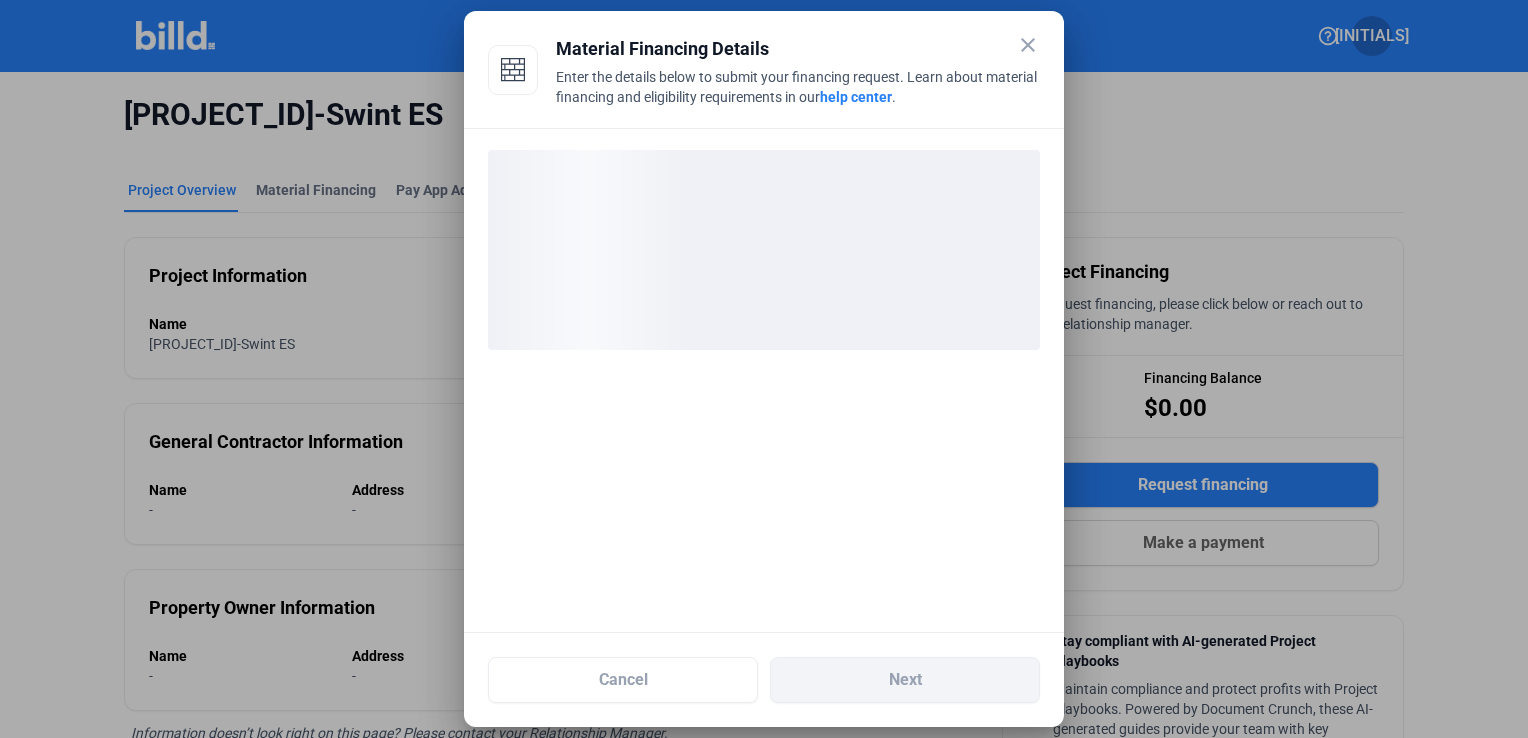 scroll, scrollTop: 0, scrollLeft: 0, axis: both 